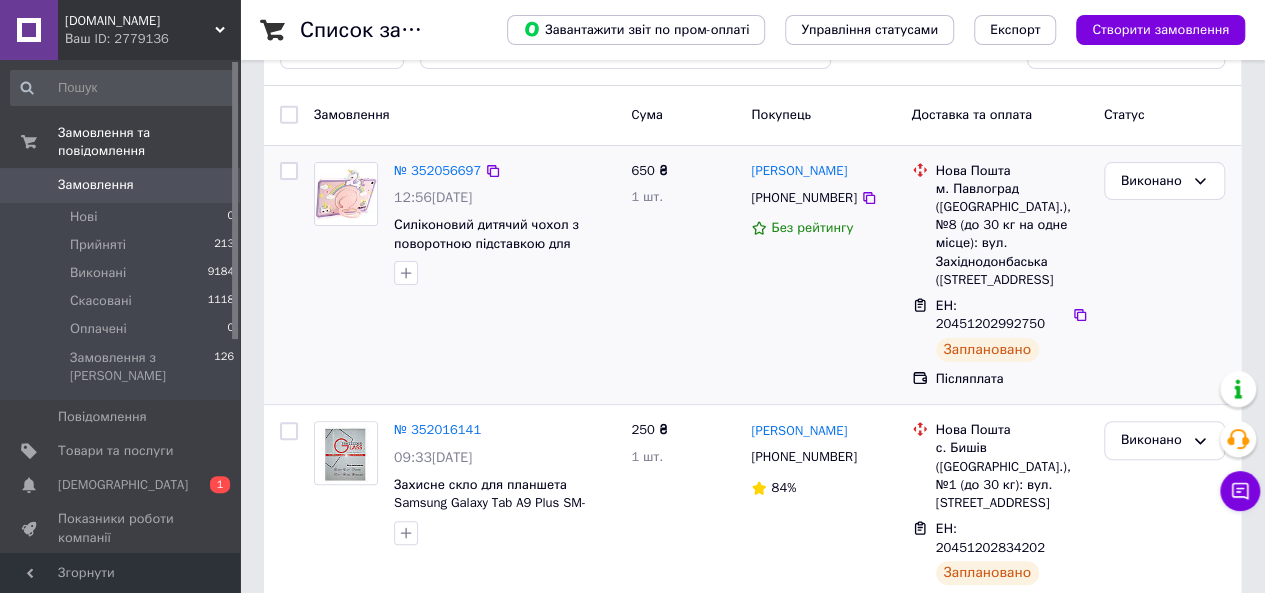 scroll, scrollTop: 100, scrollLeft: 0, axis: vertical 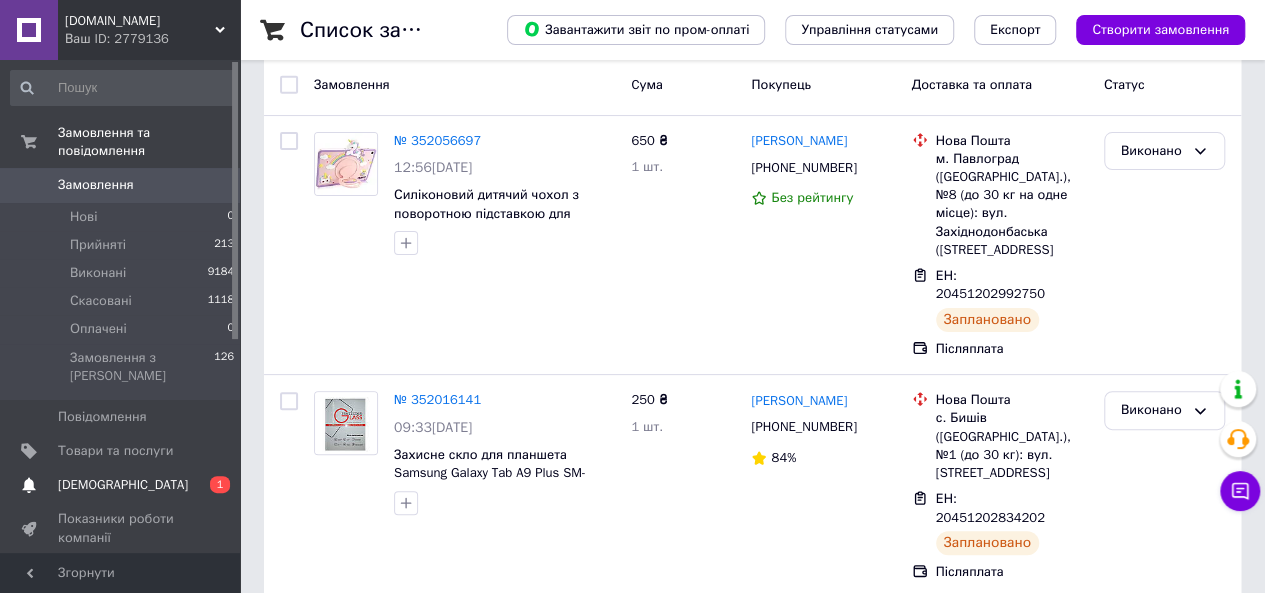 click on "0 1" at bounding box center [212, 485] 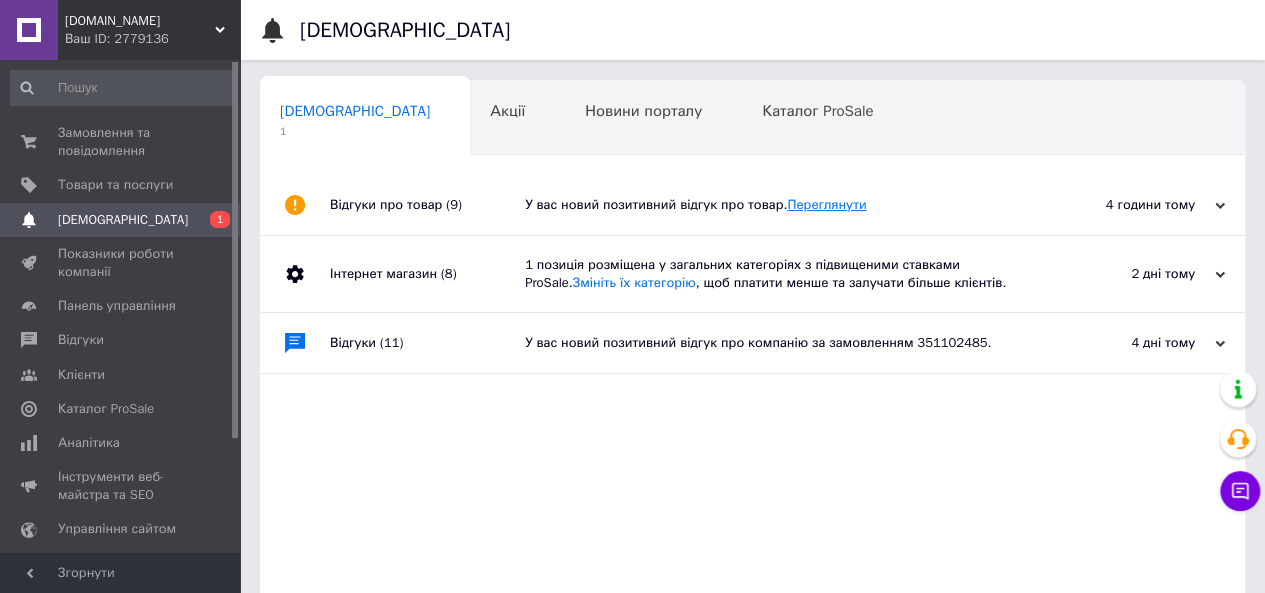click on "Переглянути" at bounding box center [826, 204] 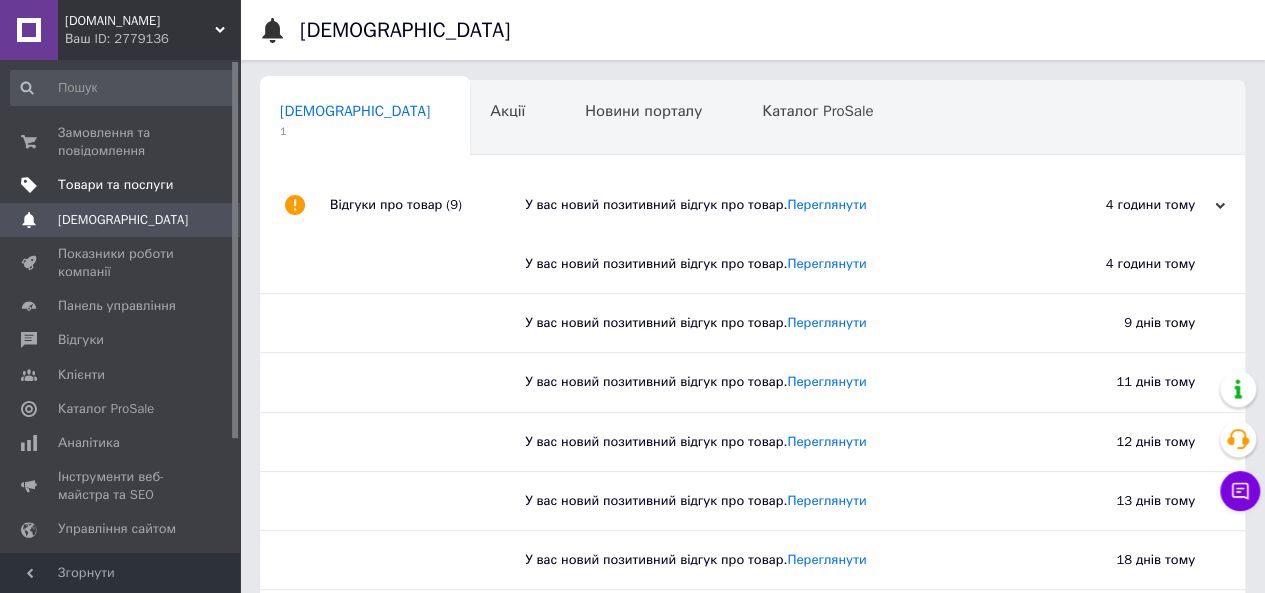 click on "Товари та послуги" at bounding box center [115, 185] 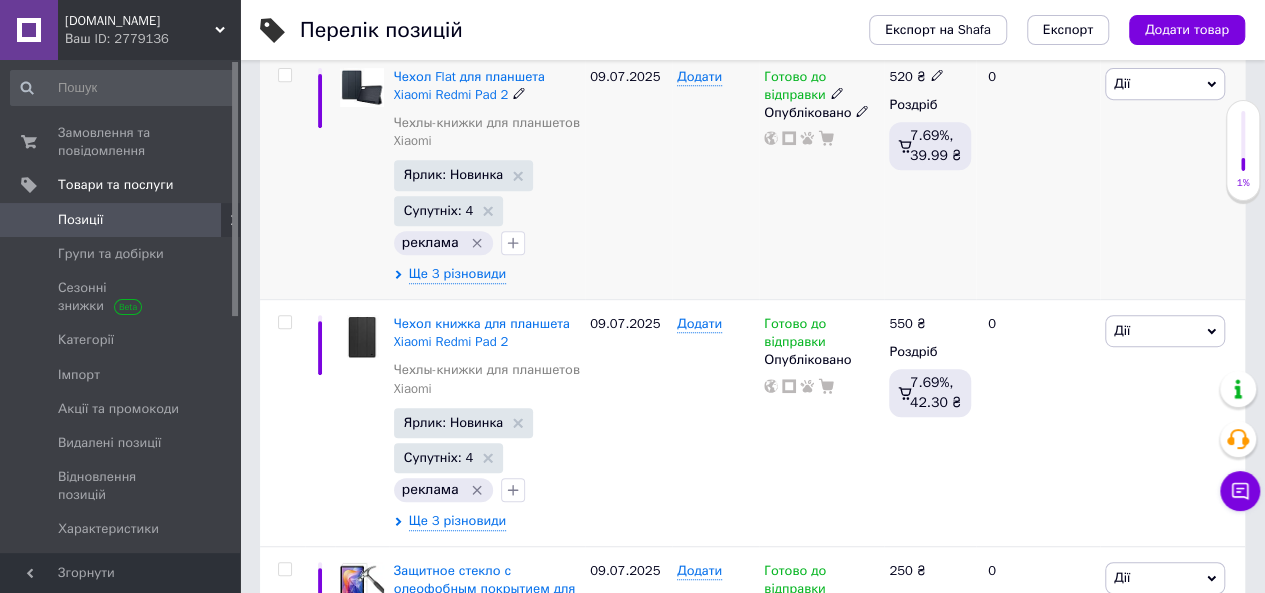 scroll, scrollTop: 400, scrollLeft: 0, axis: vertical 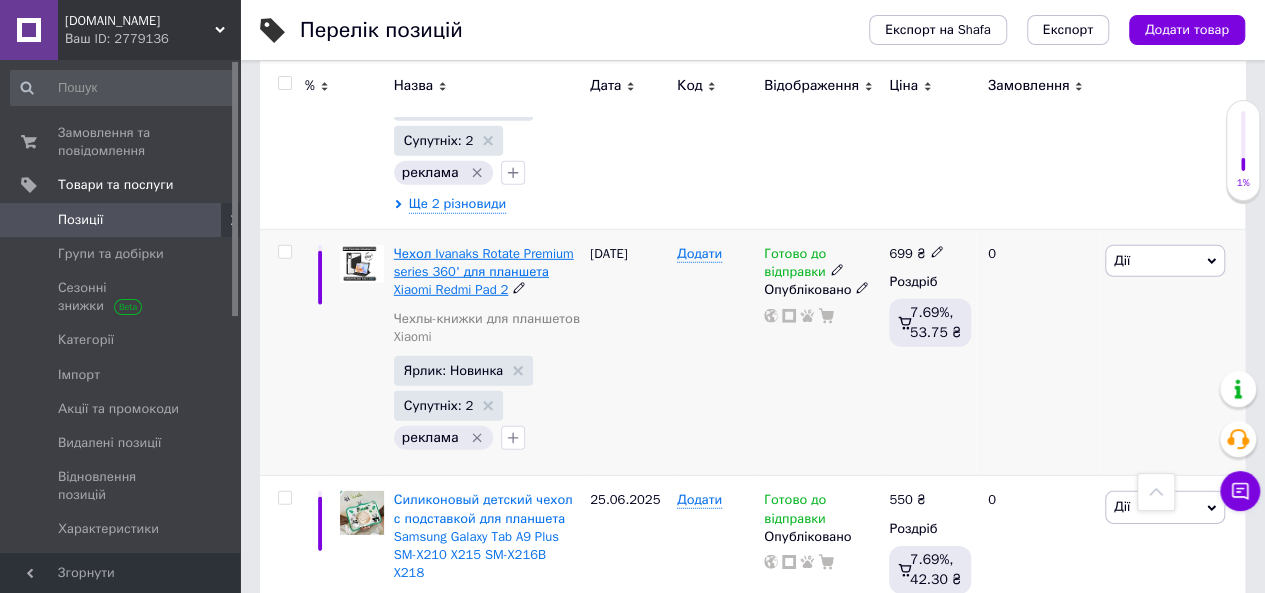 click on "Чехол Ivanaks Rotate Premium series 360' для планшета Xiaomi Redmi Pad 2" at bounding box center (484, 271) 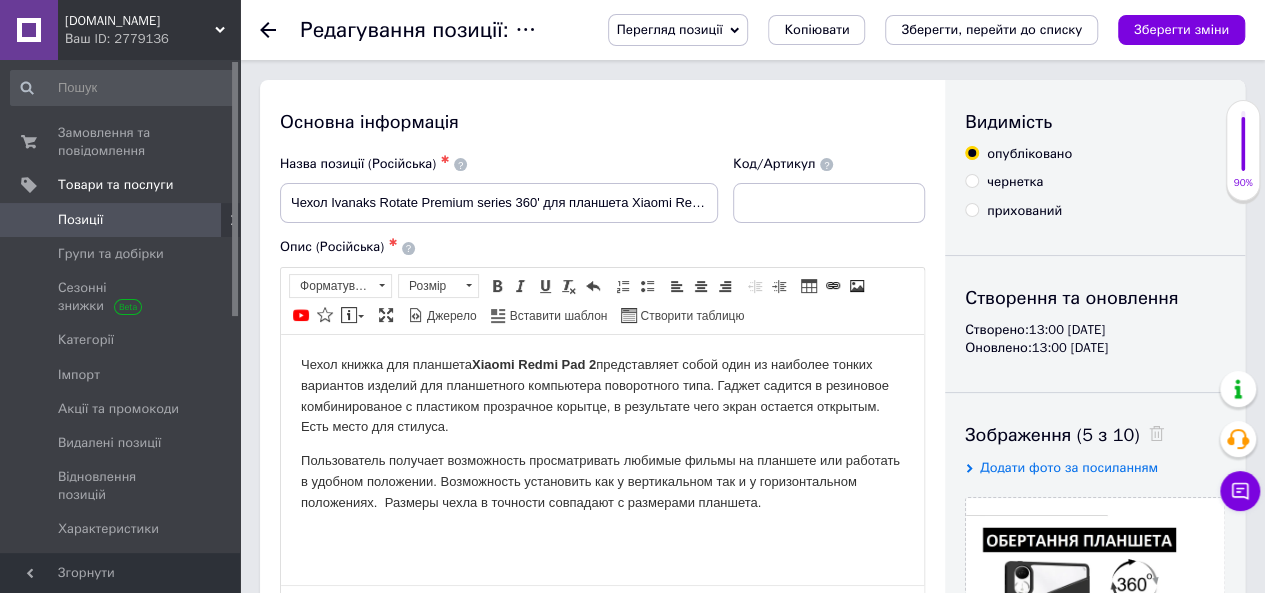 scroll, scrollTop: 0, scrollLeft: 0, axis: both 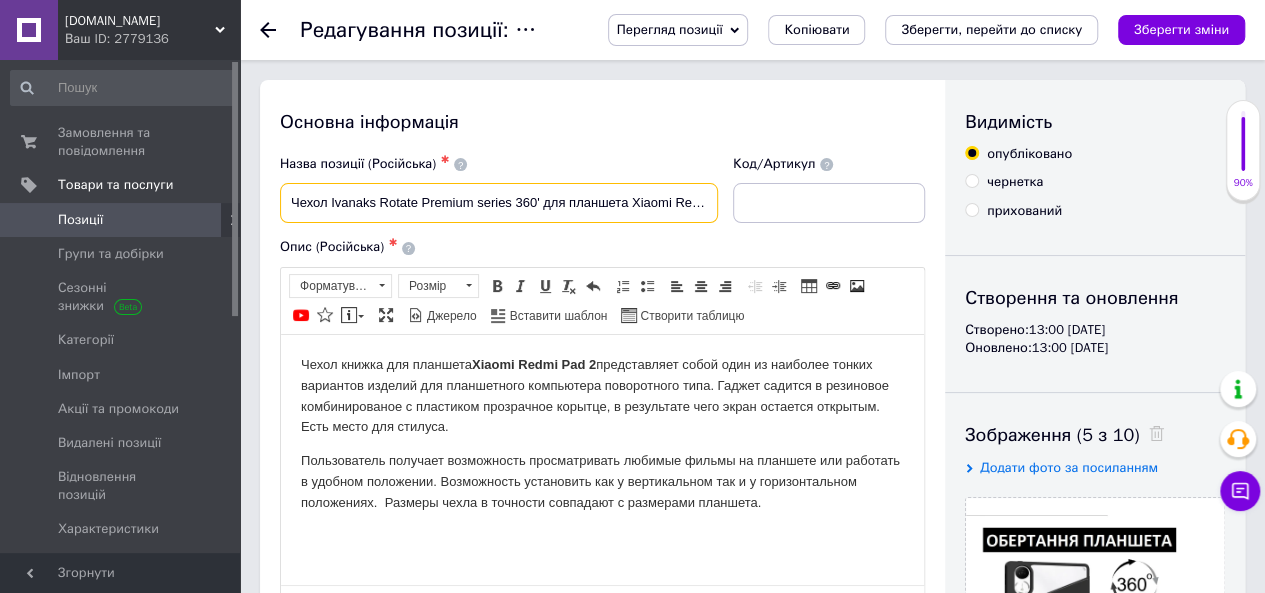 click on "Чехол Ivanaks Rotate Premium series 360' для планшета Xiaomi Redmi Pad 2" at bounding box center [499, 203] 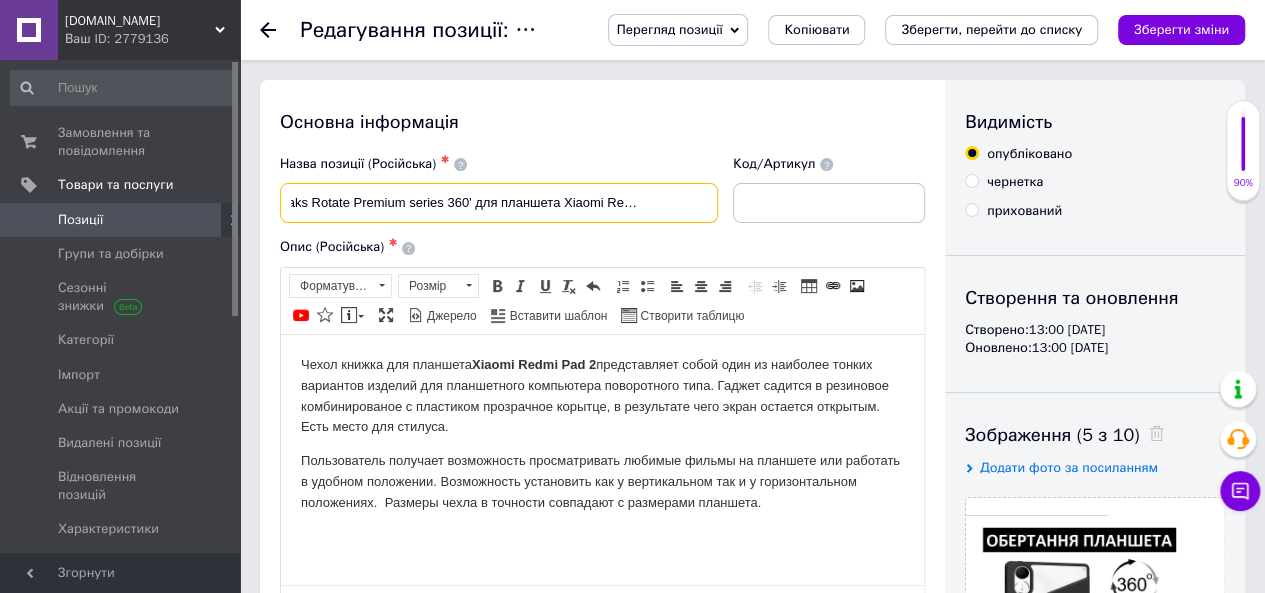 scroll, scrollTop: 0, scrollLeft: 71, axis: horizontal 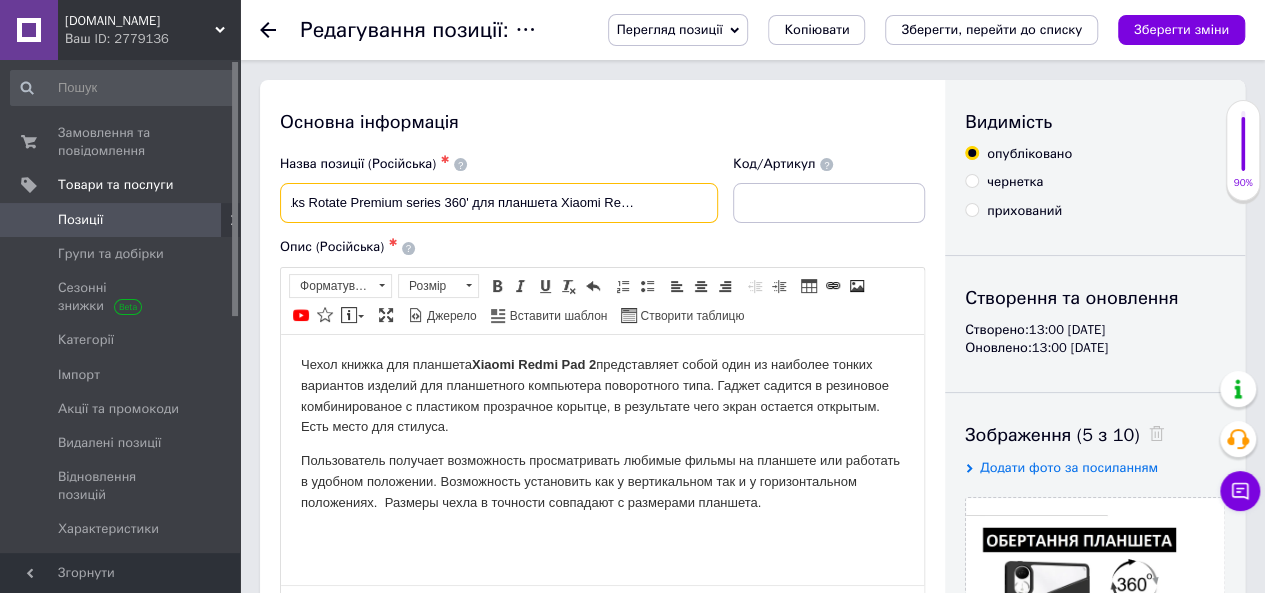 type on "Чехол Ivanaks Rotate Premium series 360' для планшета Xiaomi Redmi Pad 2 Wi-Fi" 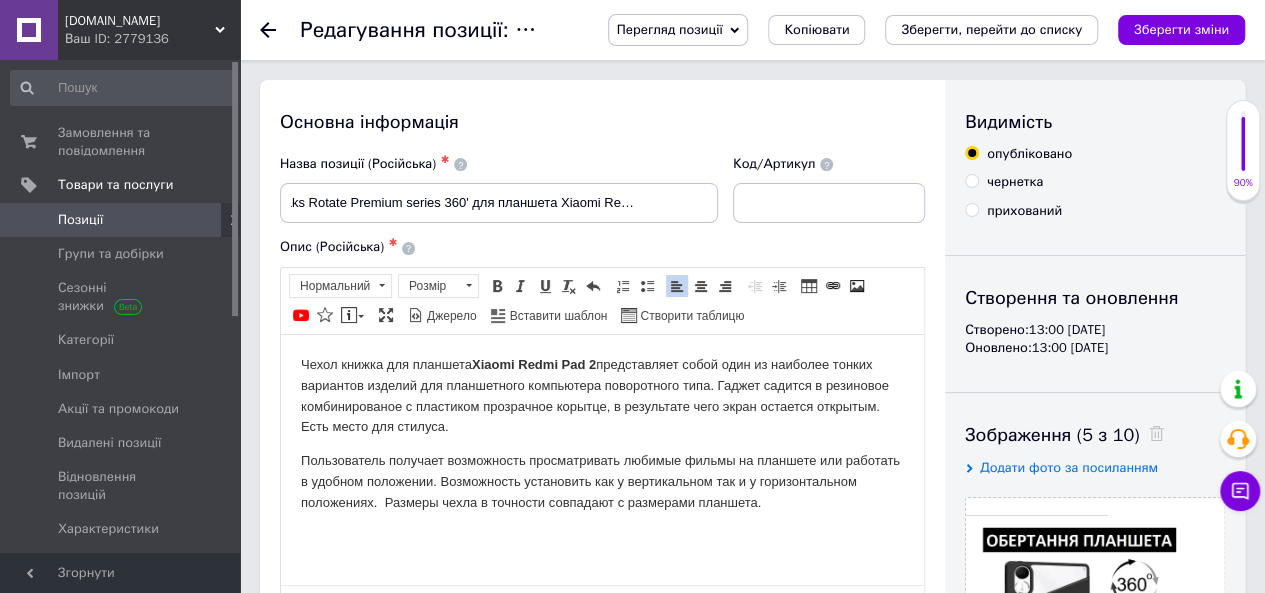 click on "Xiaomi Redmi Pad 2" at bounding box center [534, 363] 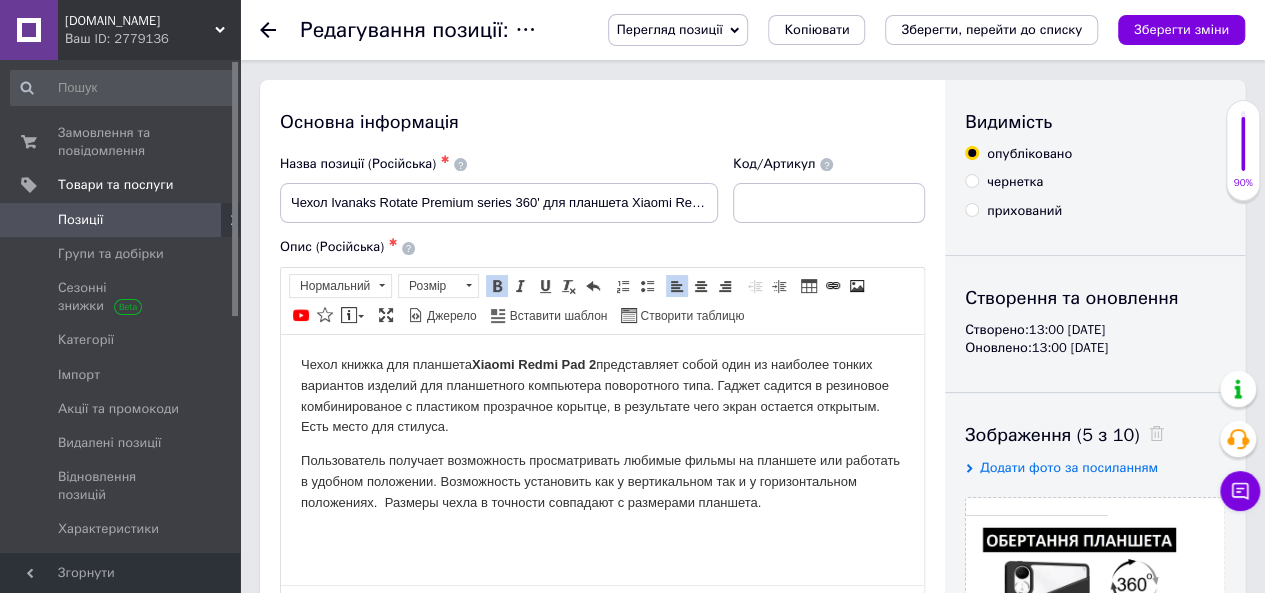 type 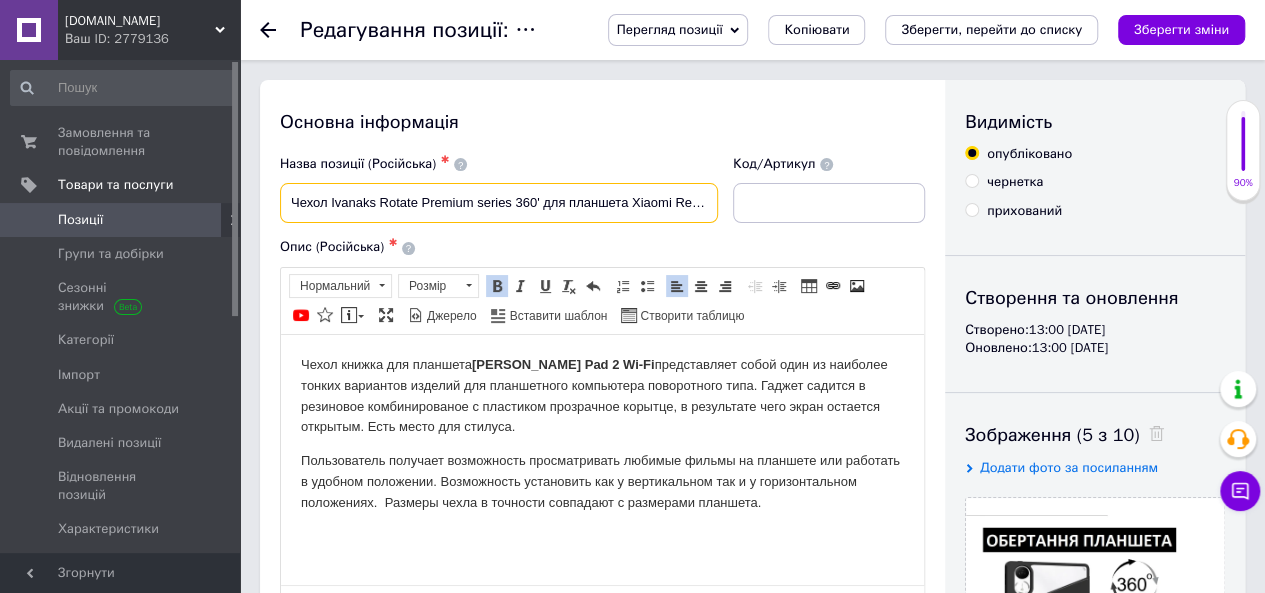 click on "Чехол Ivanaks Rotate Premium series 360' для планшета Xiaomi Redmi Pad 2 Wi-Fi" at bounding box center [499, 203] 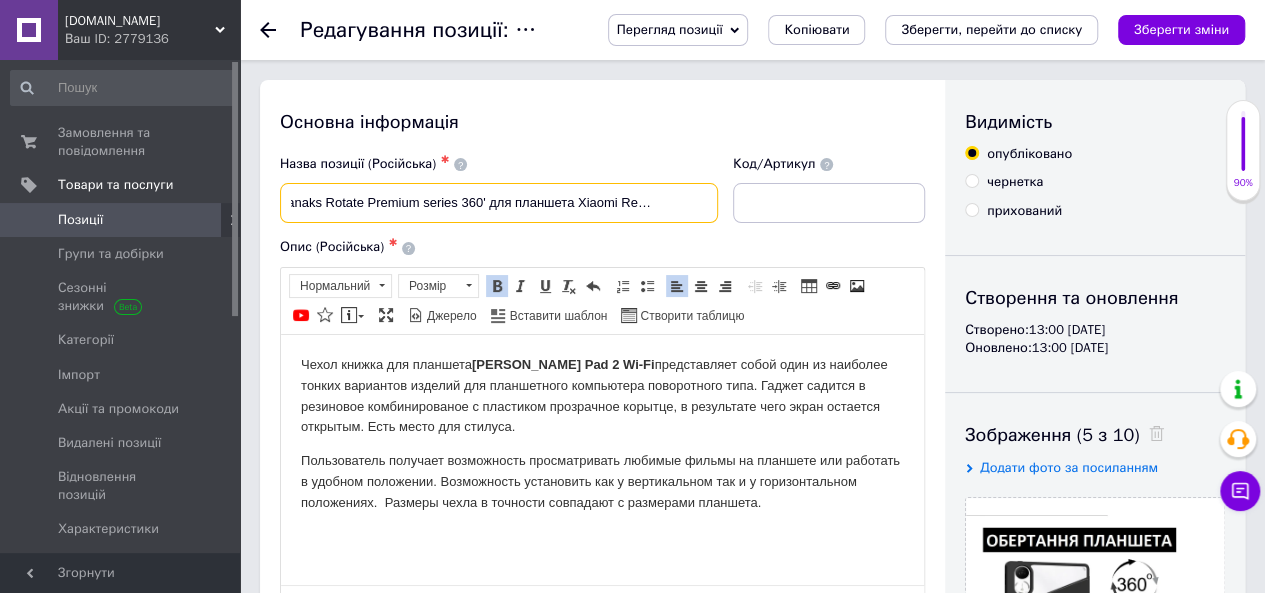 scroll, scrollTop: 0, scrollLeft: 71, axis: horizontal 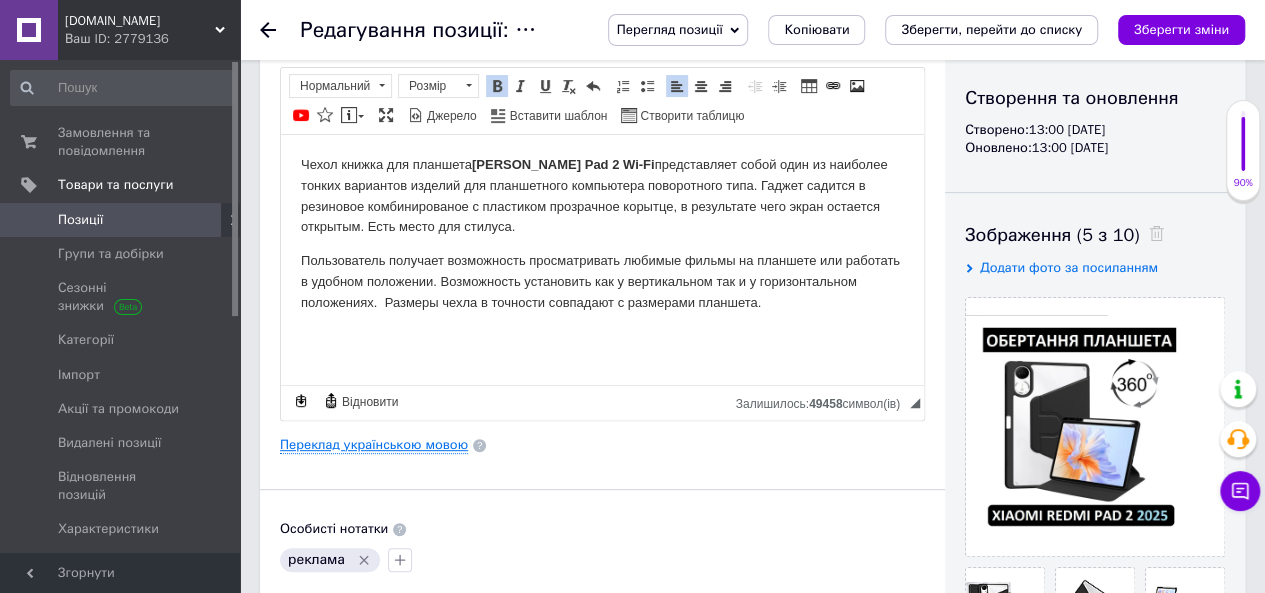 click on "Переклад українською мовою" at bounding box center (374, 445) 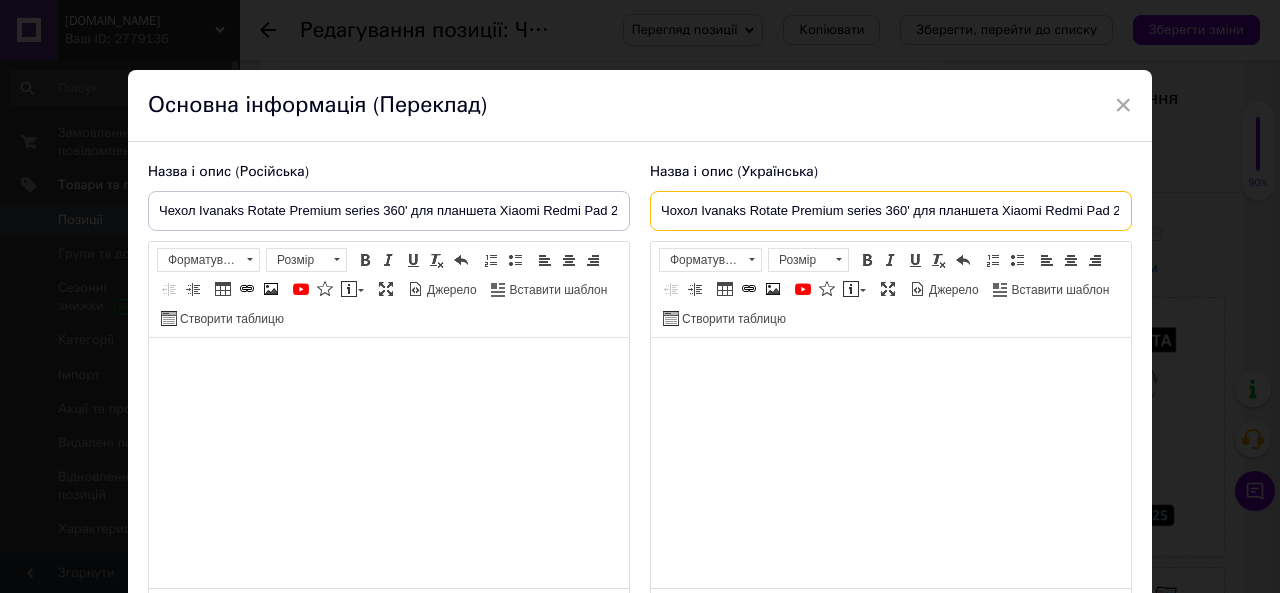 click on "Чохол Ivanaks Rotate Premium series 360' для планшета Xiaomi Redmi Pad 2" at bounding box center (891, 211) 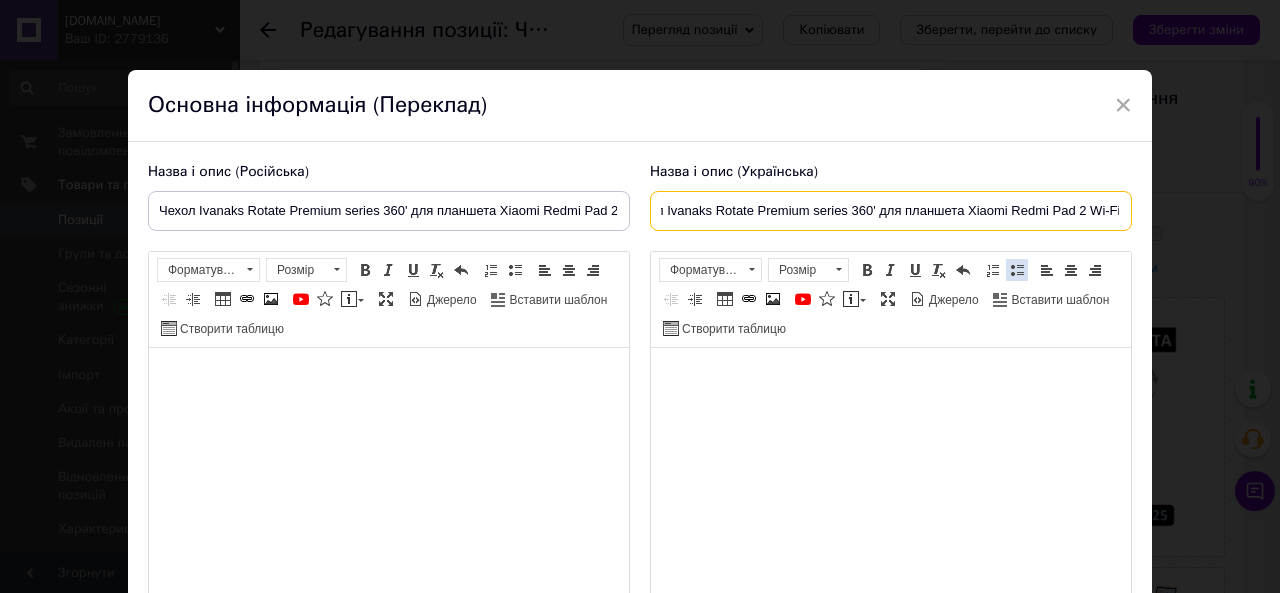 scroll, scrollTop: 0, scrollLeft: 36, axis: horizontal 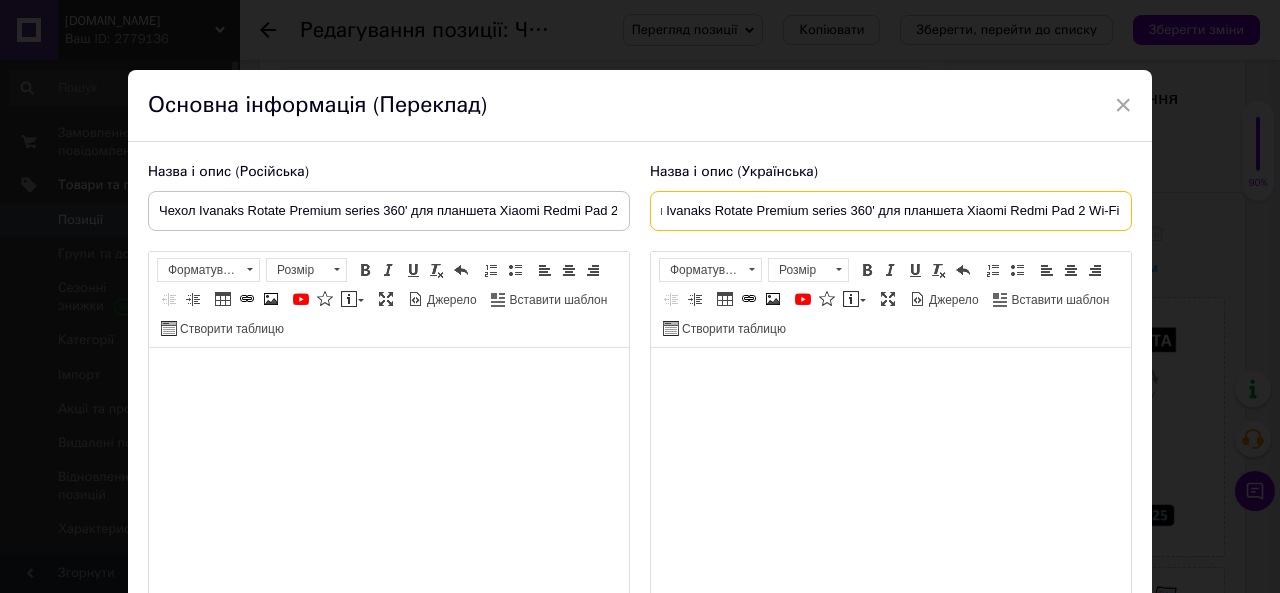 type on "Чохол Ivanaks Rotate Premium series 360' для планшета Xiaomi Redmi Pad 2 Wi-Fi" 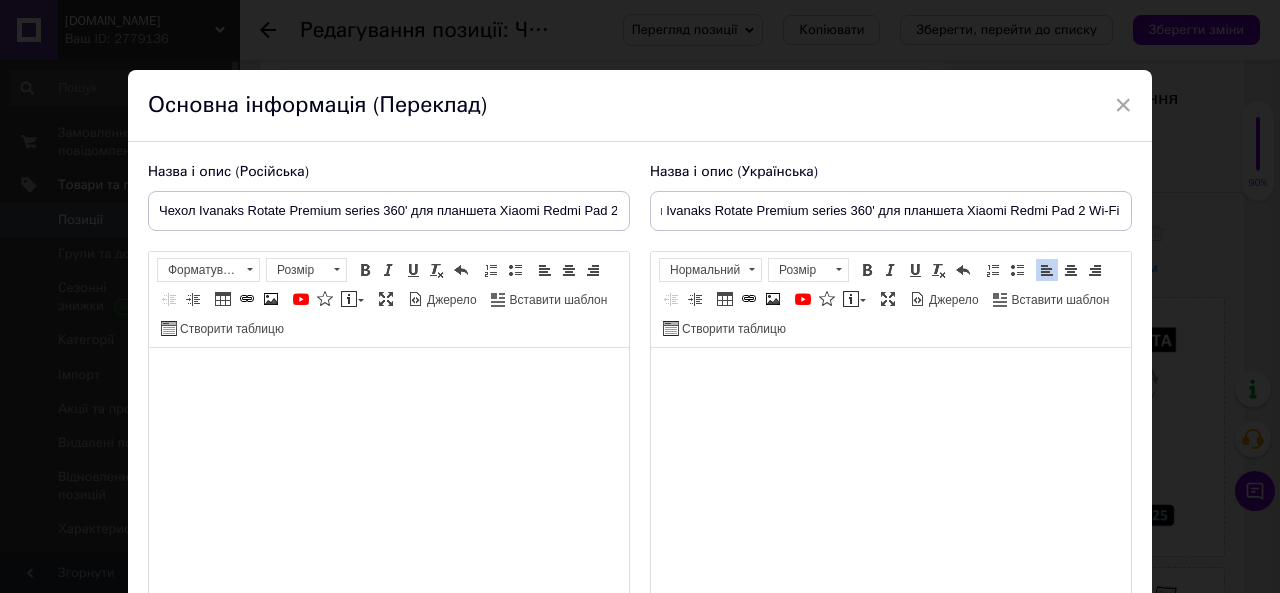 scroll, scrollTop: 0, scrollLeft: 0, axis: both 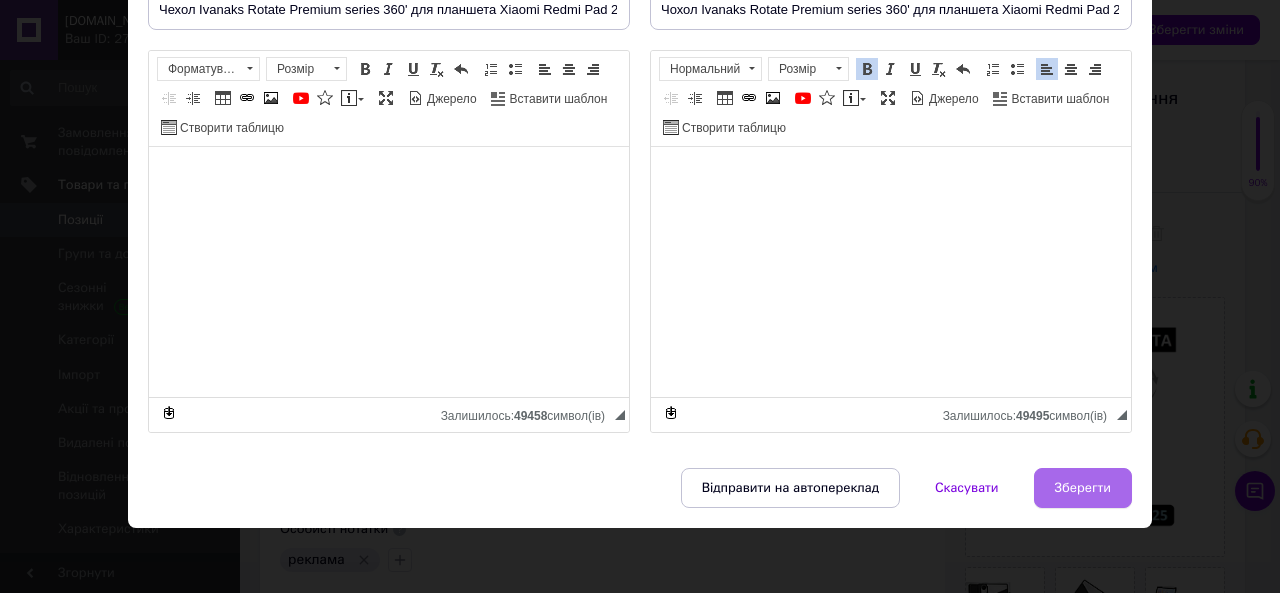 click on "Зберегти" at bounding box center [1083, 488] 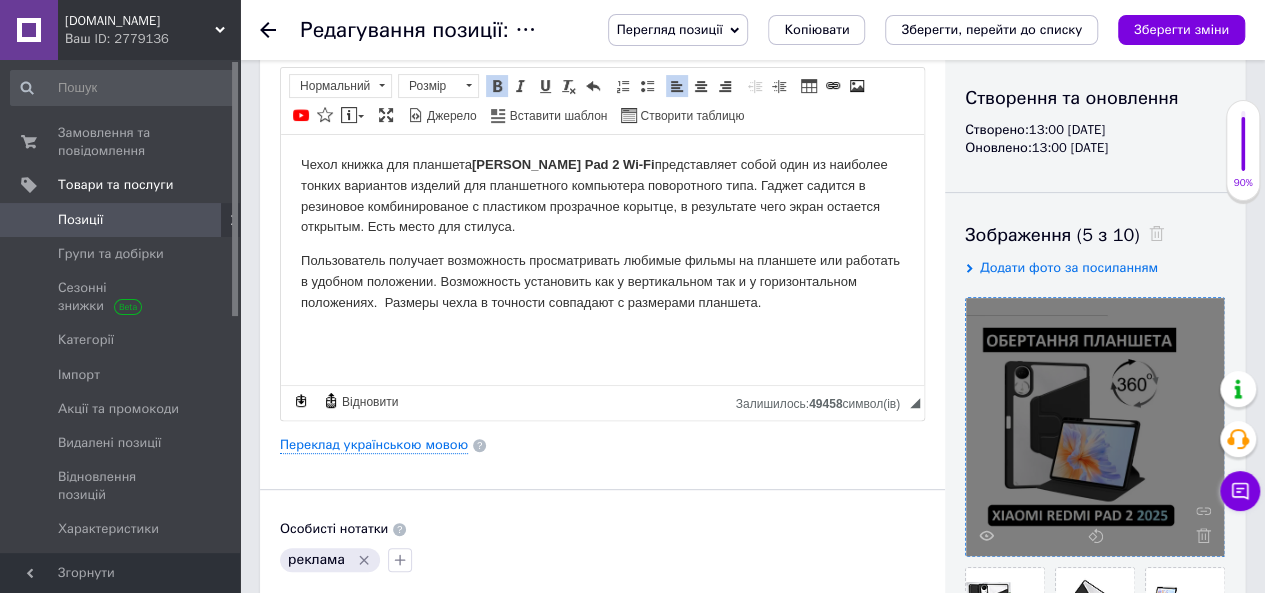 scroll, scrollTop: 300, scrollLeft: 0, axis: vertical 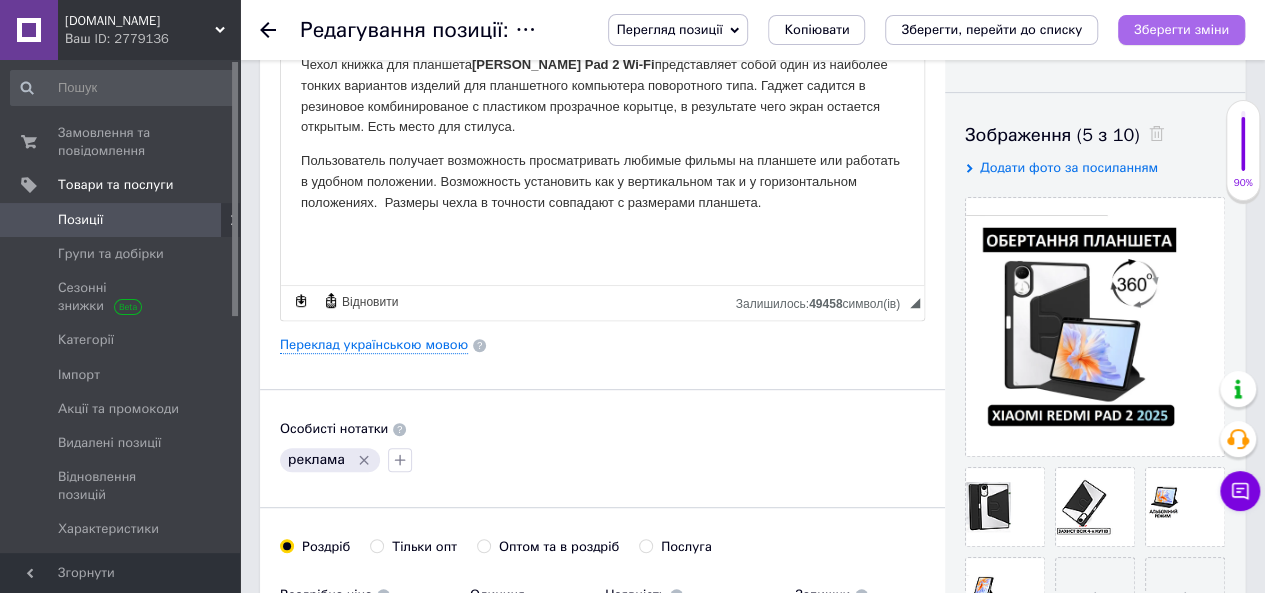 click on "Зберегти зміни" at bounding box center [1181, 29] 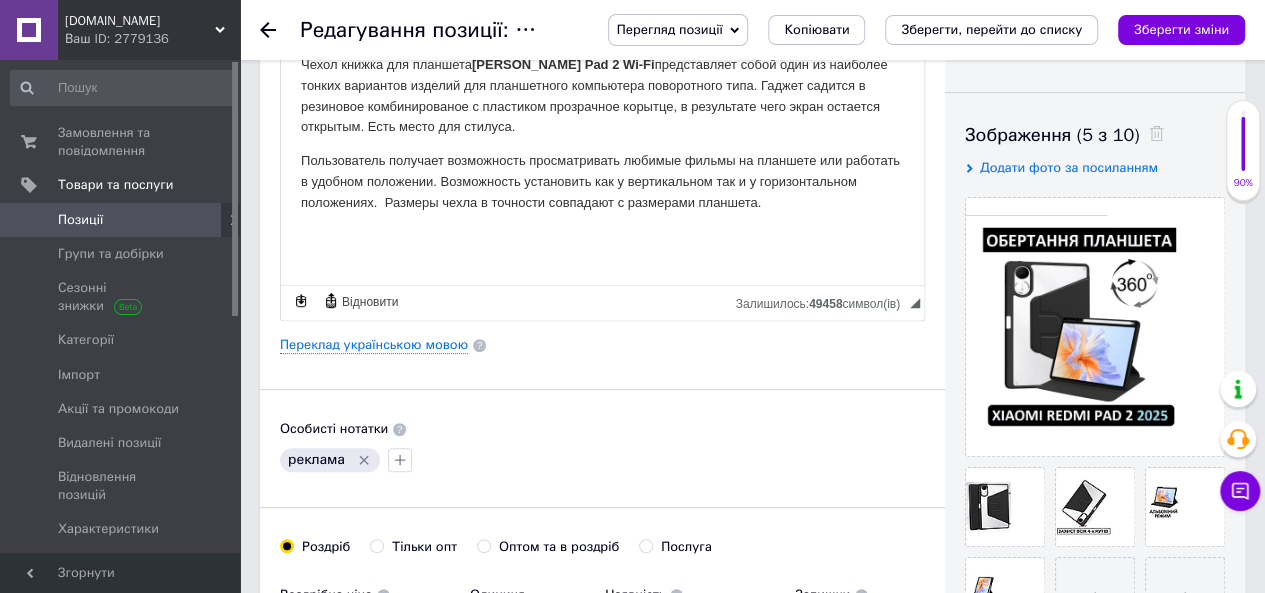 scroll, scrollTop: 500, scrollLeft: 0, axis: vertical 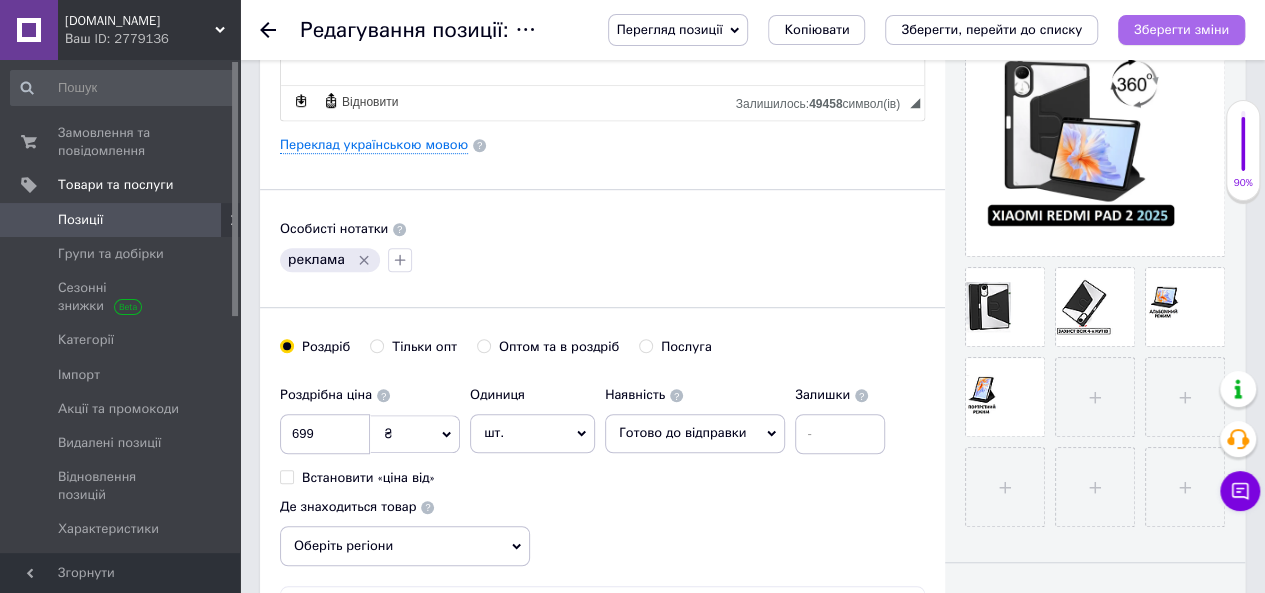click on "Зберегти зміни" at bounding box center [1181, 29] 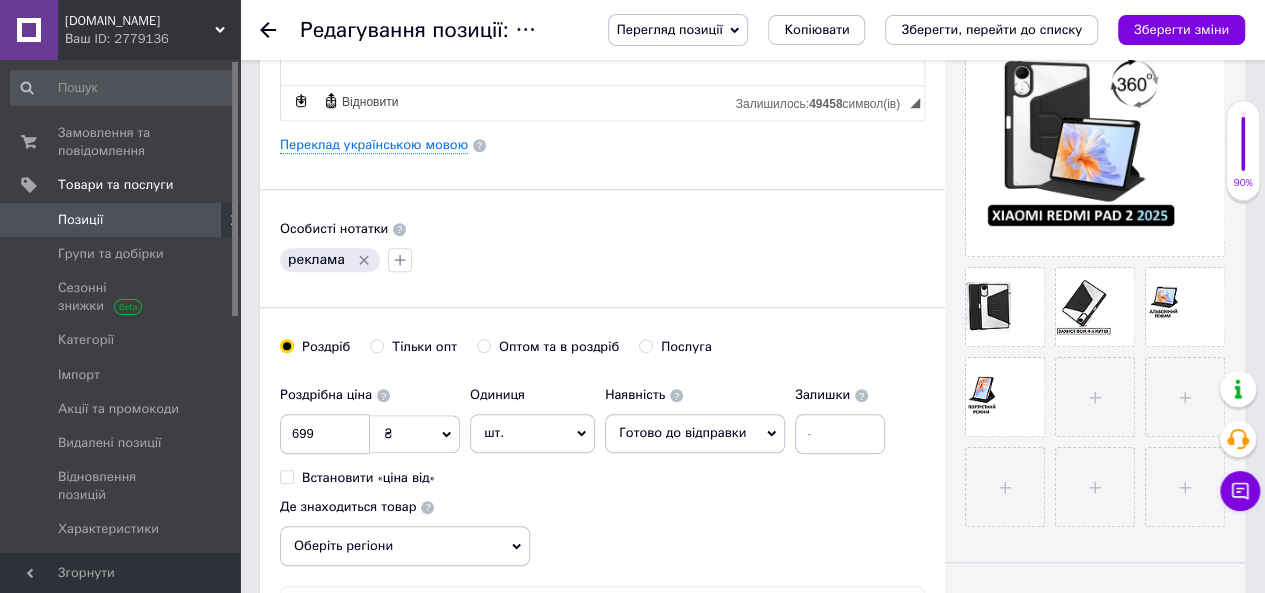 click 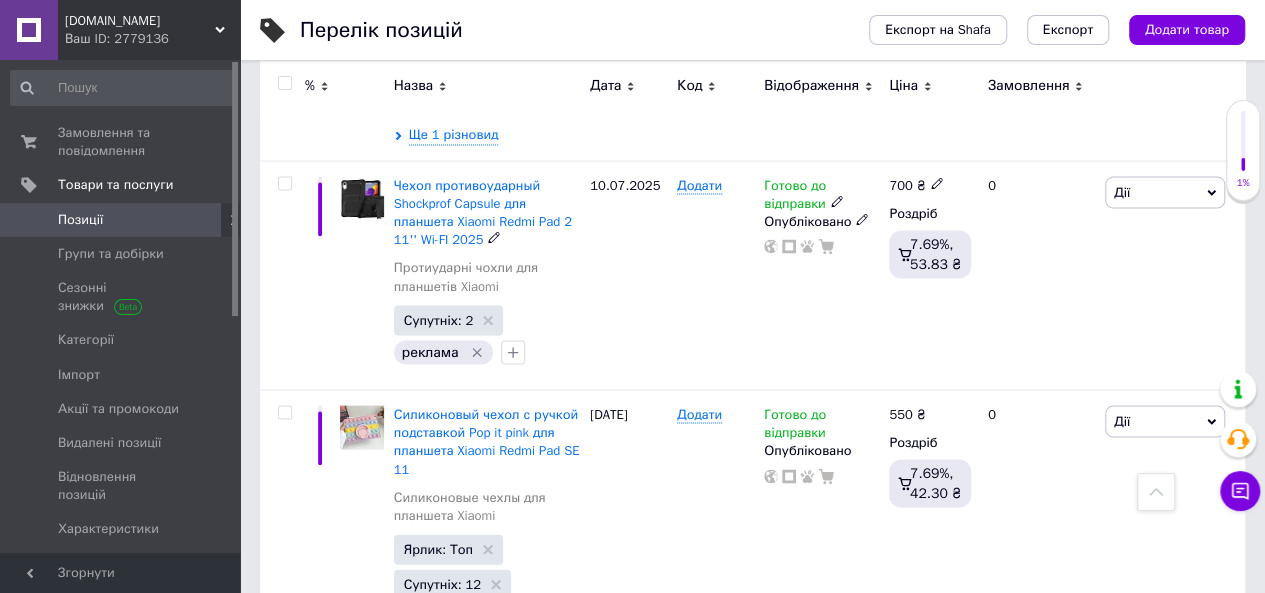 scroll, scrollTop: 1900, scrollLeft: 0, axis: vertical 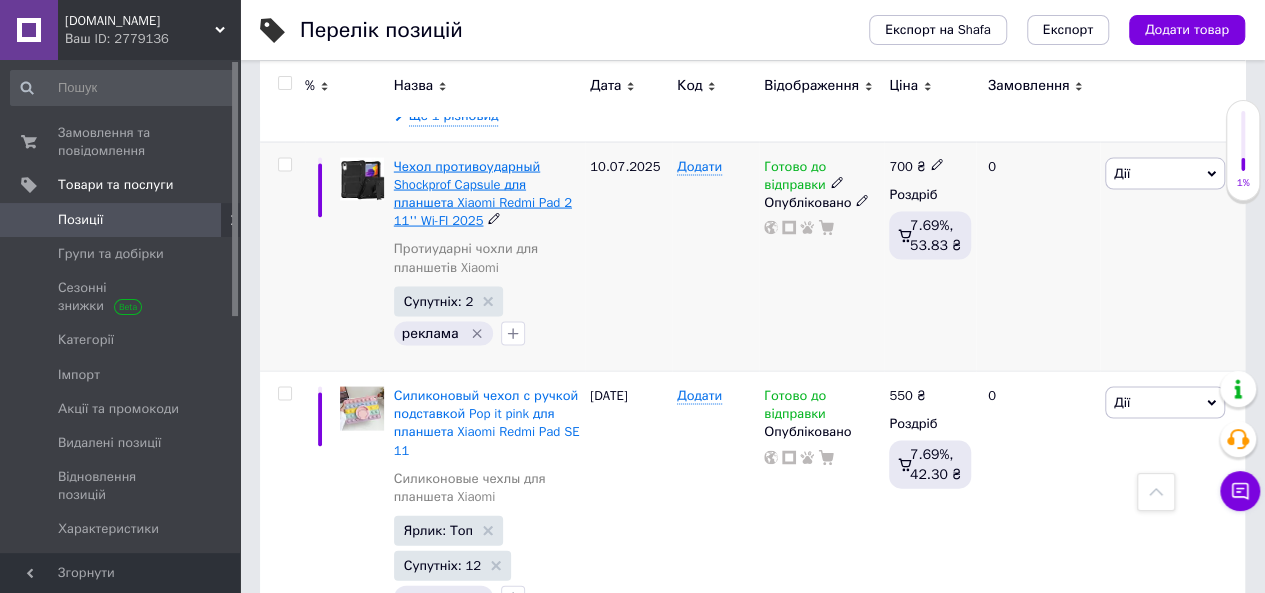 click on "Чехол противоударный Shockprof Capsule для планшета Xiaomi Redmi Pad 2 11'' Wi-FI 2025" at bounding box center [483, 194] 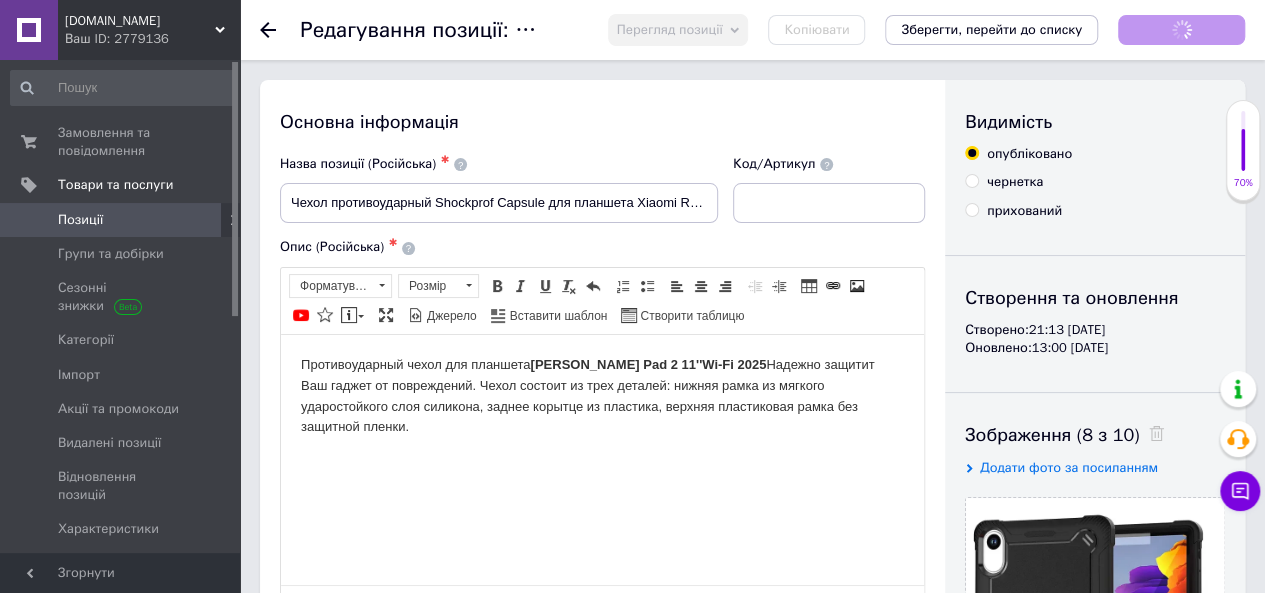 scroll, scrollTop: 0, scrollLeft: 0, axis: both 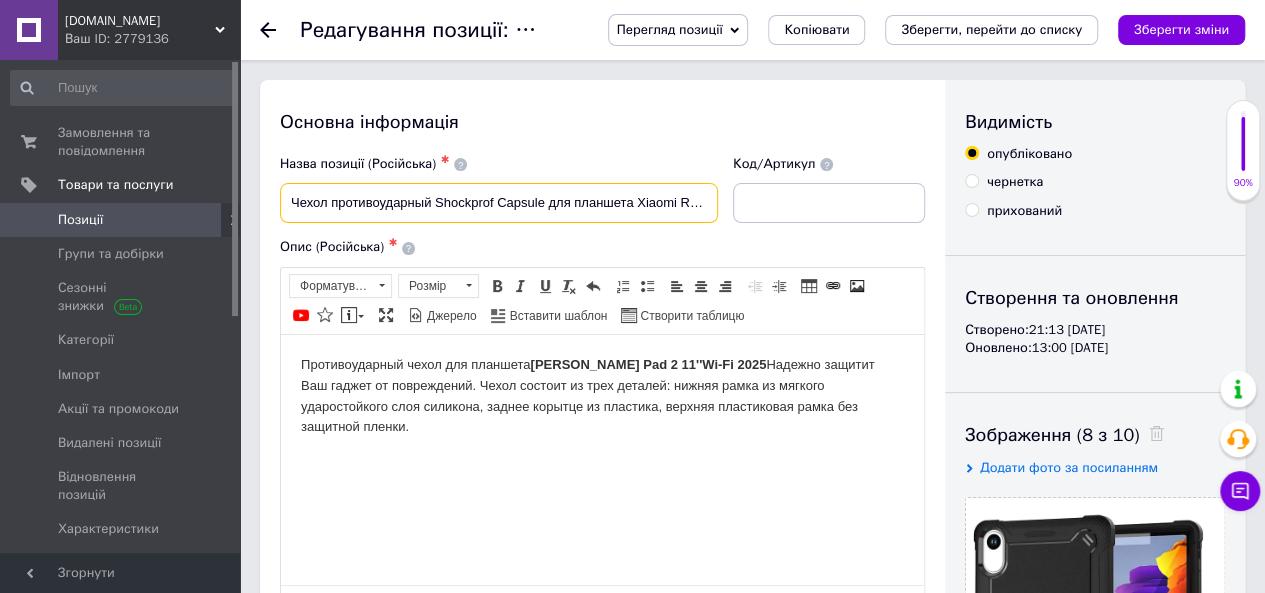 click on "Чехол противоударный Shockprof Capsule для планшета Xiaomi Redmi Pad 2 11'' Wi-FI 2025" at bounding box center [499, 203] 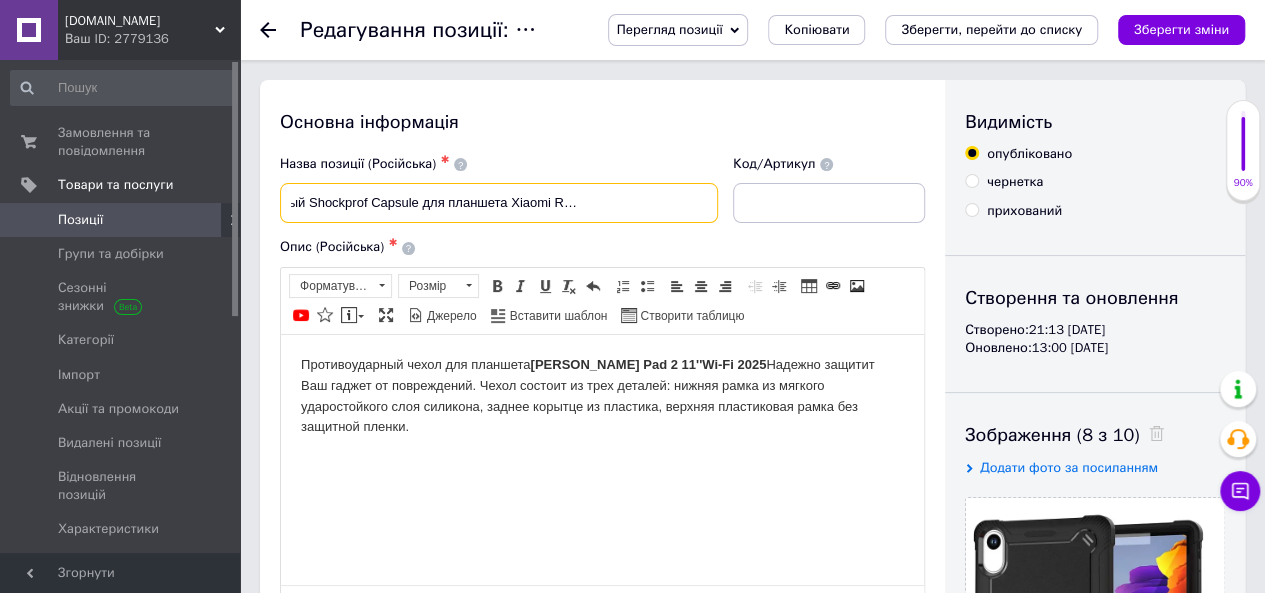scroll, scrollTop: 0, scrollLeft: 132, axis: horizontal 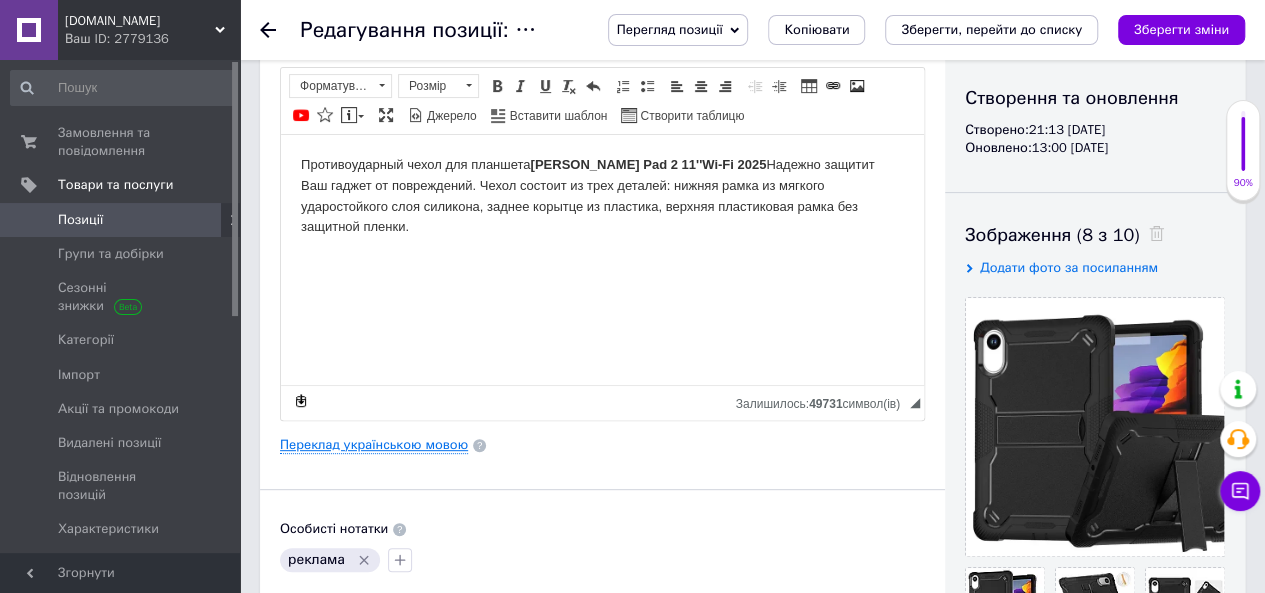 click on "Переклад українською мовою" at bounding box center [374, 445] 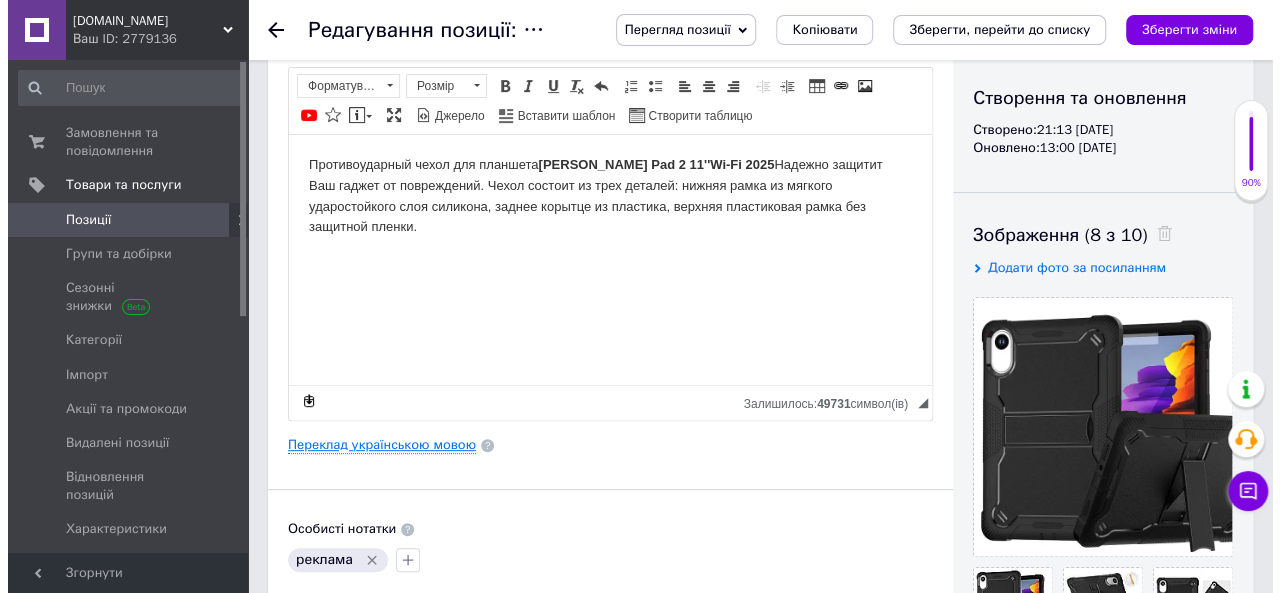 scroll, scrollTop: 0, scrollLeft: 0, axis: both 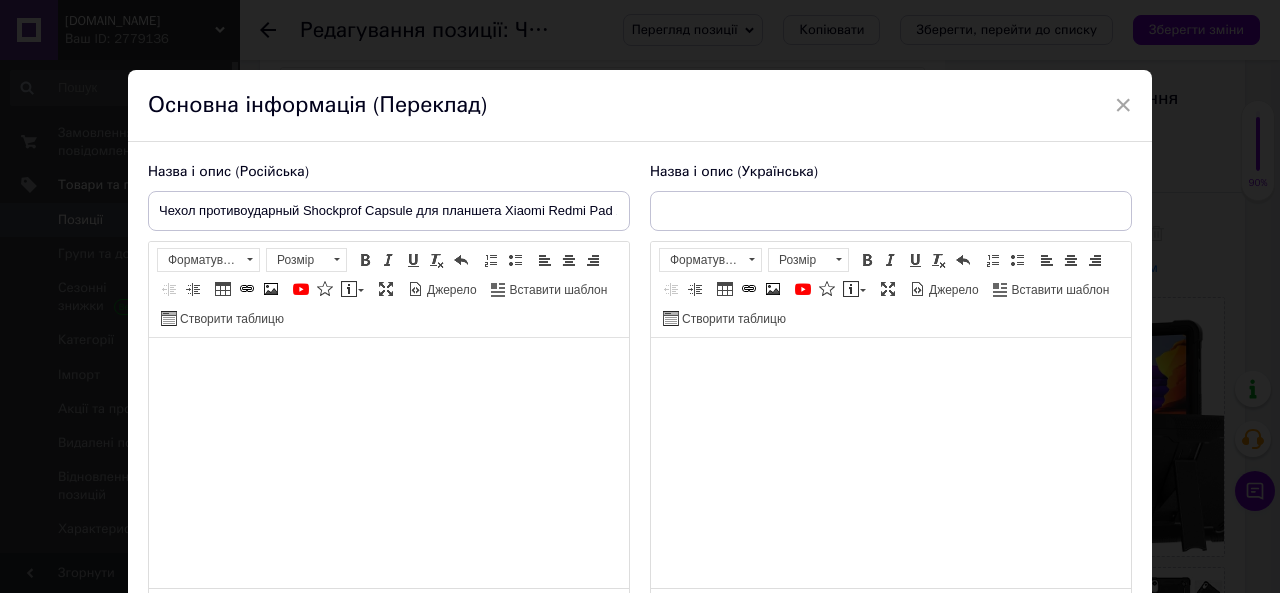 type on "Чохол протиударний Shockprof Capsule для планшета Xiaomi Redmi Pad 2 11''Wi-Fi 2025" 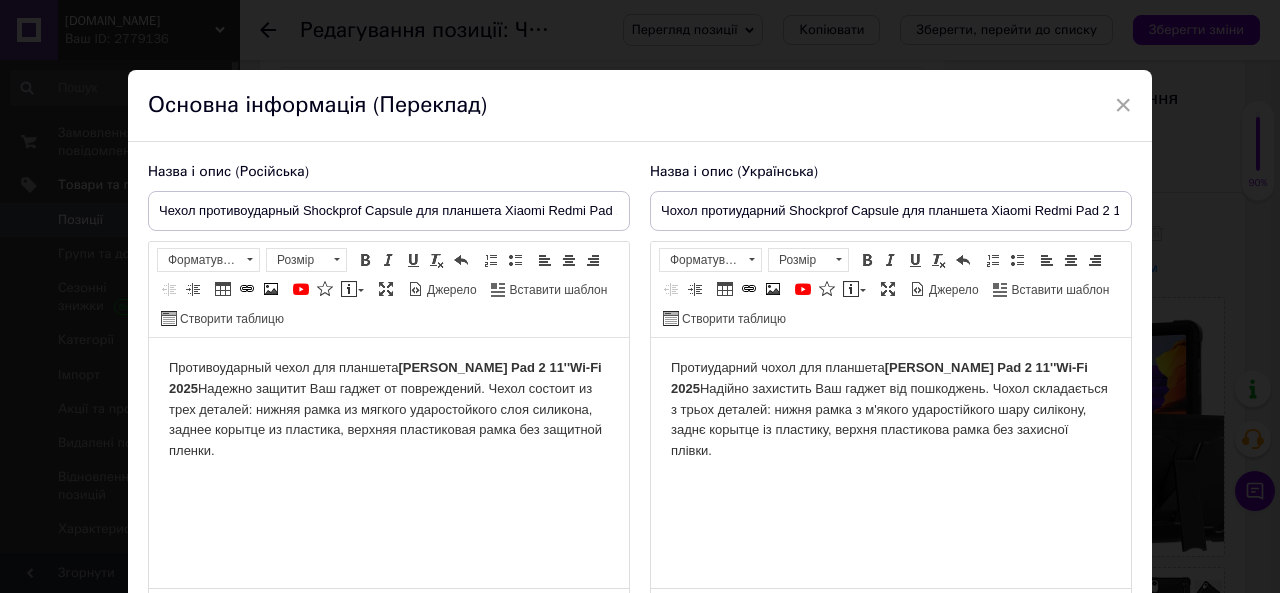 scroll, scrollTop: 0, scrollLeft: 0, axis: both 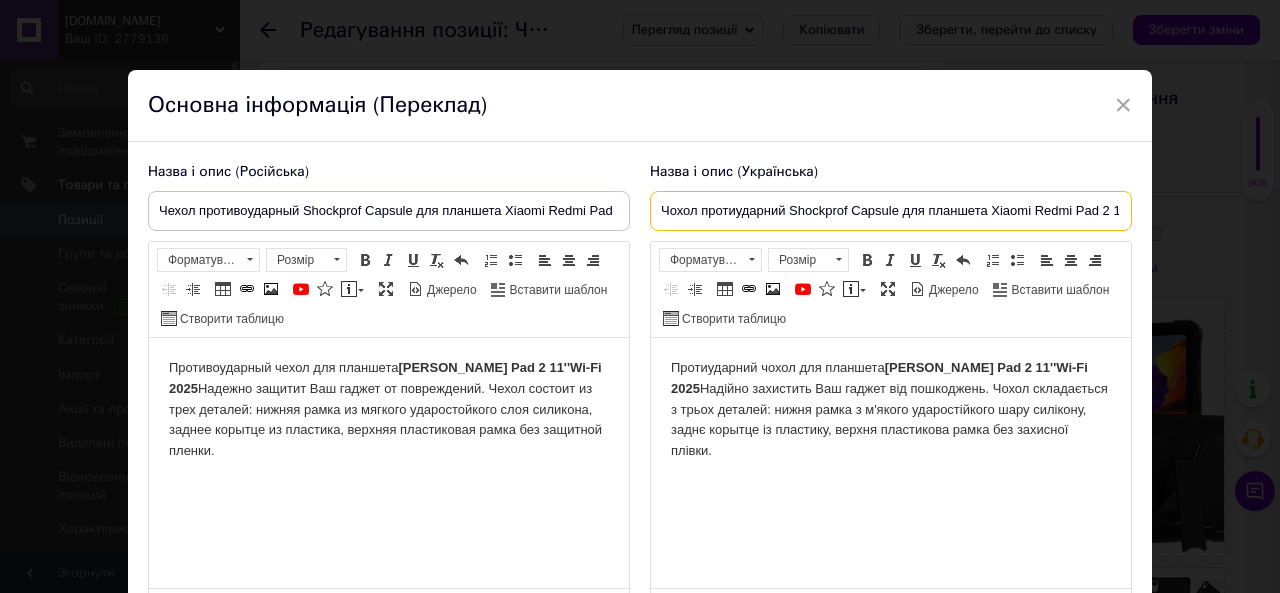 click on "Чохол протиударний Shockprof Capsule для планшета Xiaomi Redmi Pad 2 11''Wi-Fi 2025" at bounding box center (891, 211) 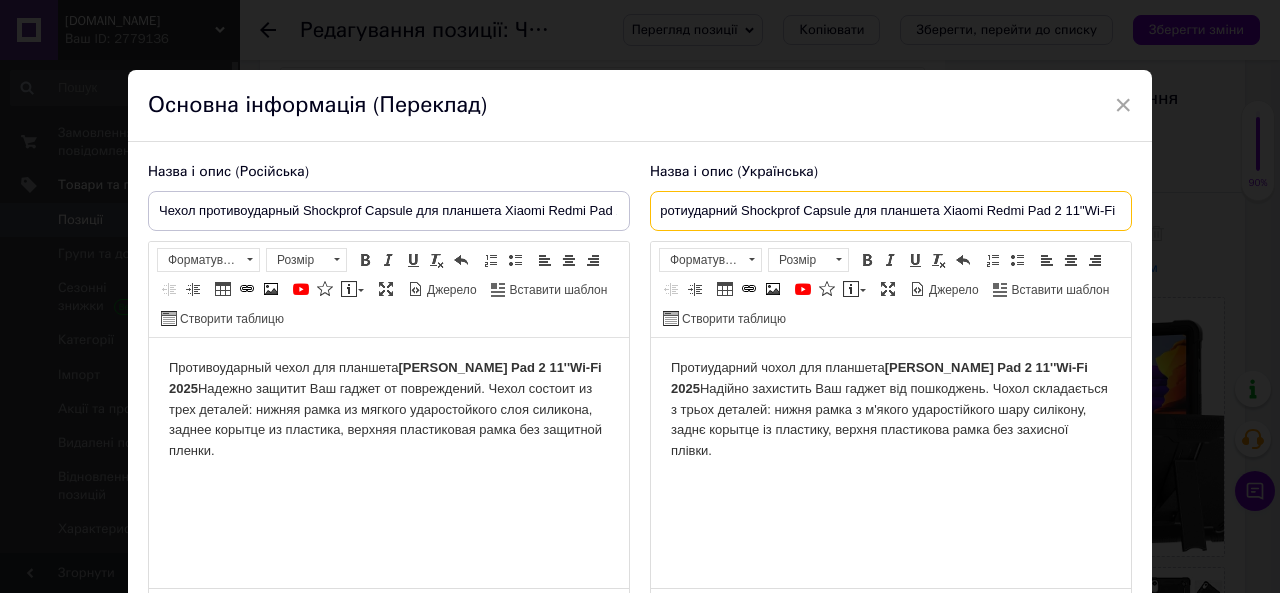 scroll, scrollTop: 0, scrollLeft: 77, axis: horizontal 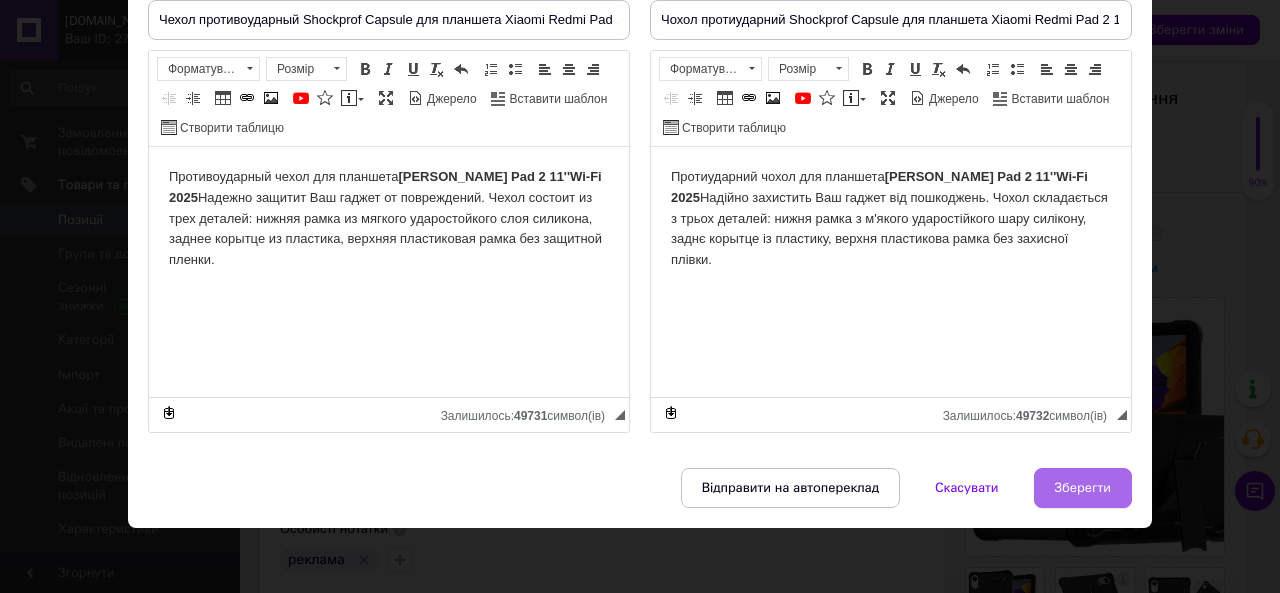 click on "Зберегти" at bounding box center [1083, 488] 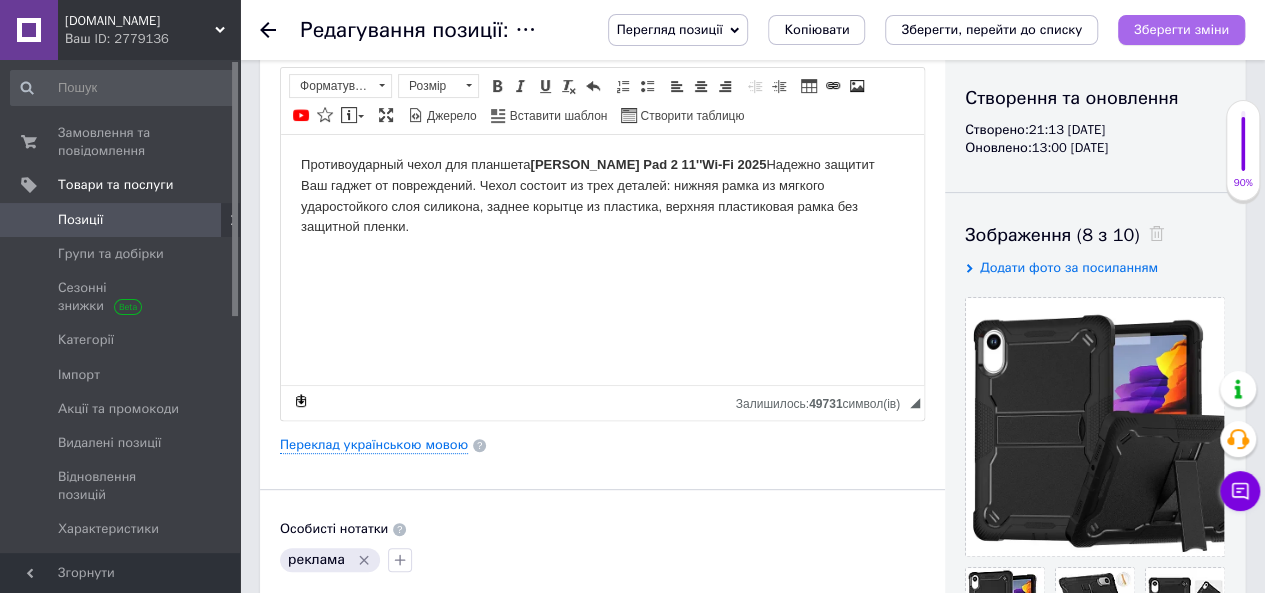 click on "Зберегти зміни" at bounding box center (1181, 29) 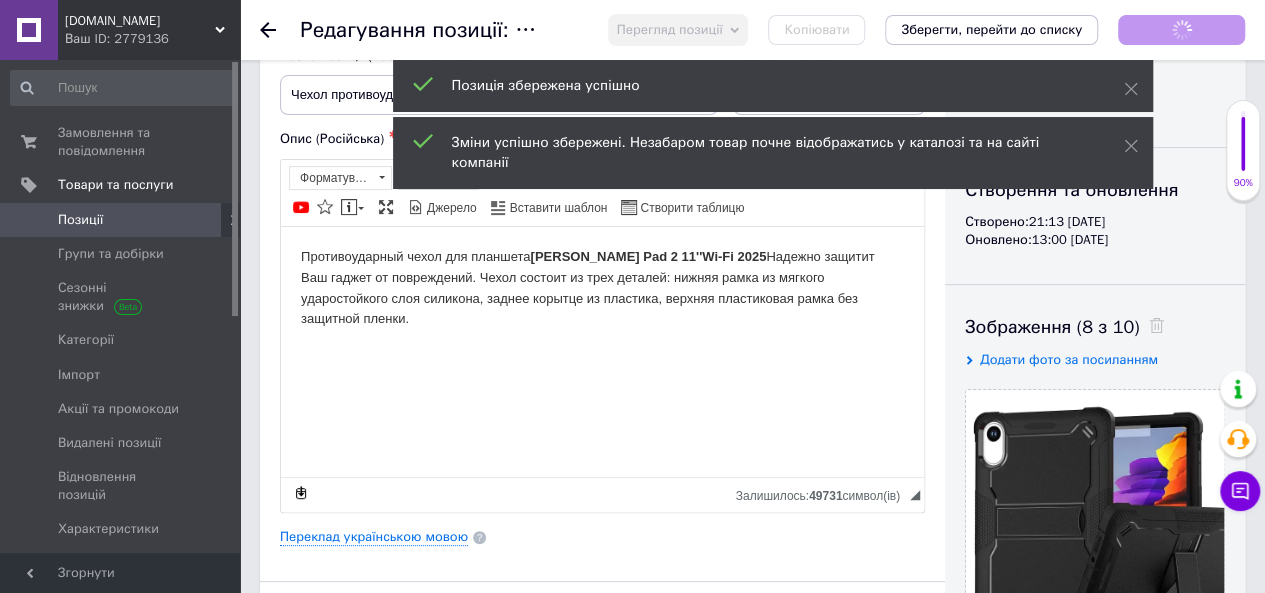 scroll, scrollTop: 400, scrollLeft: 0, axis: vertical 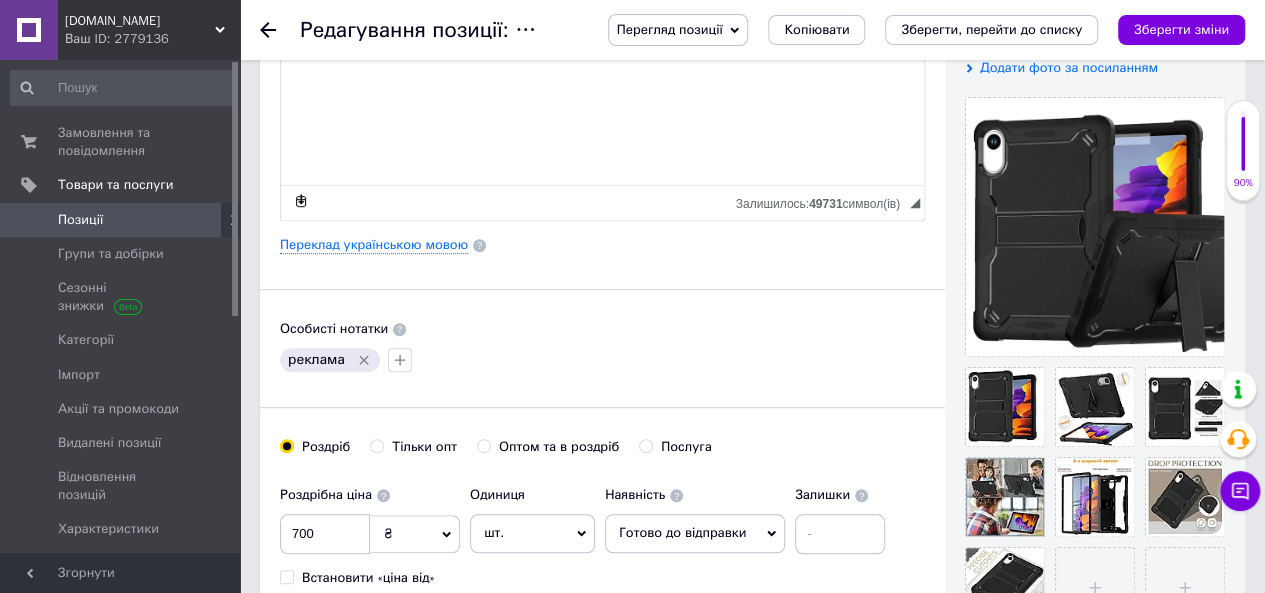 click 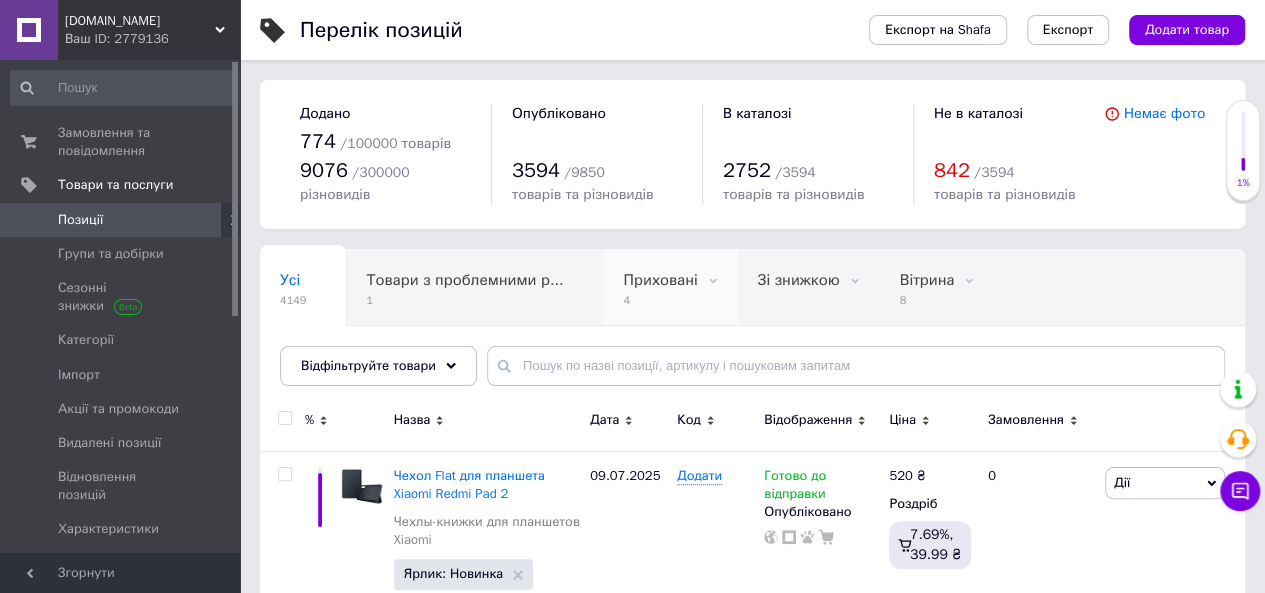 scroll, scrollTop: 79, scrollLeft: 0, axis: vertical 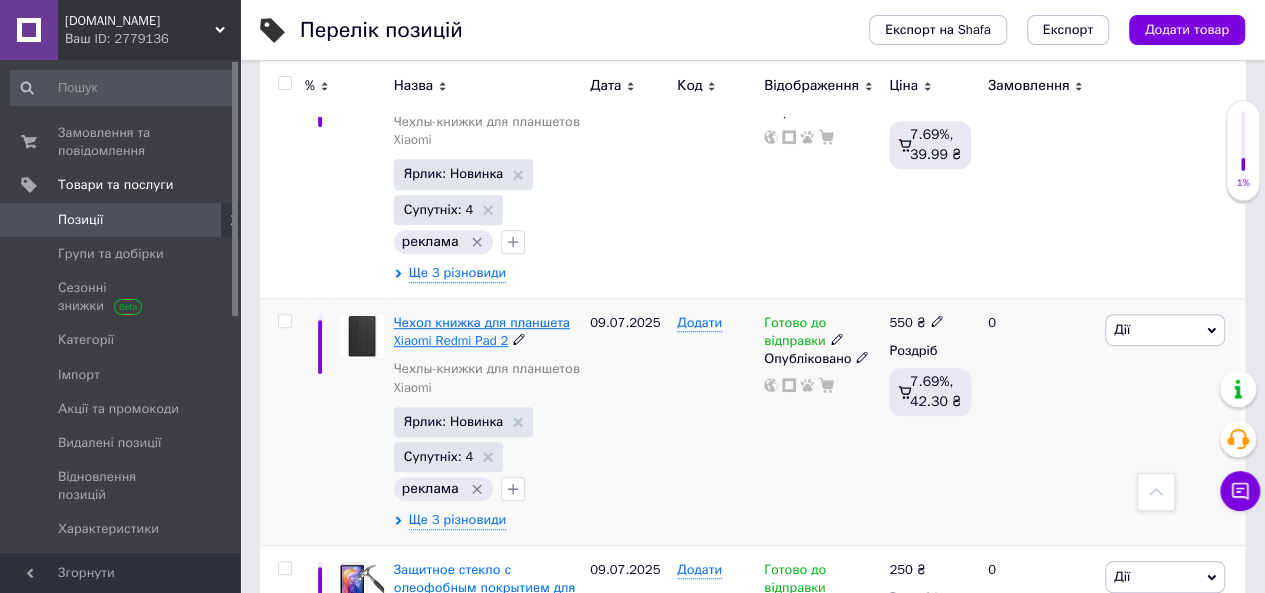 click on "Чехол книжка для планшета Xiaomi Redmi Pad 2" at bounding box center (482, 331) 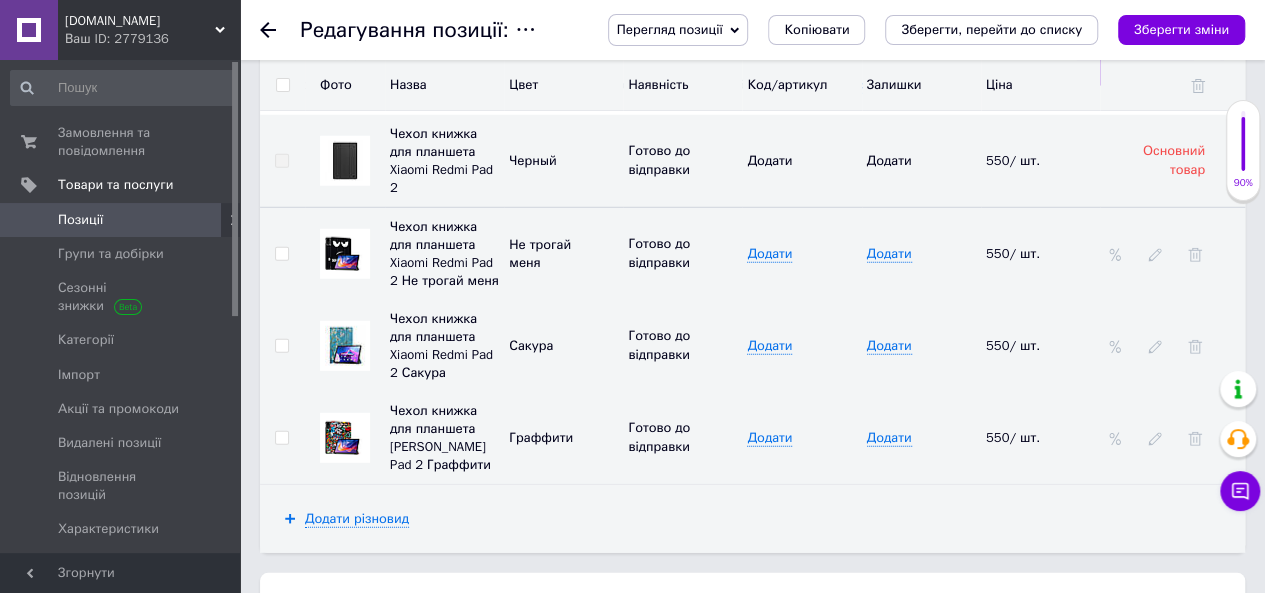 scroll, scrollTop: 2700, scrollLeft: 0, axis: vertical 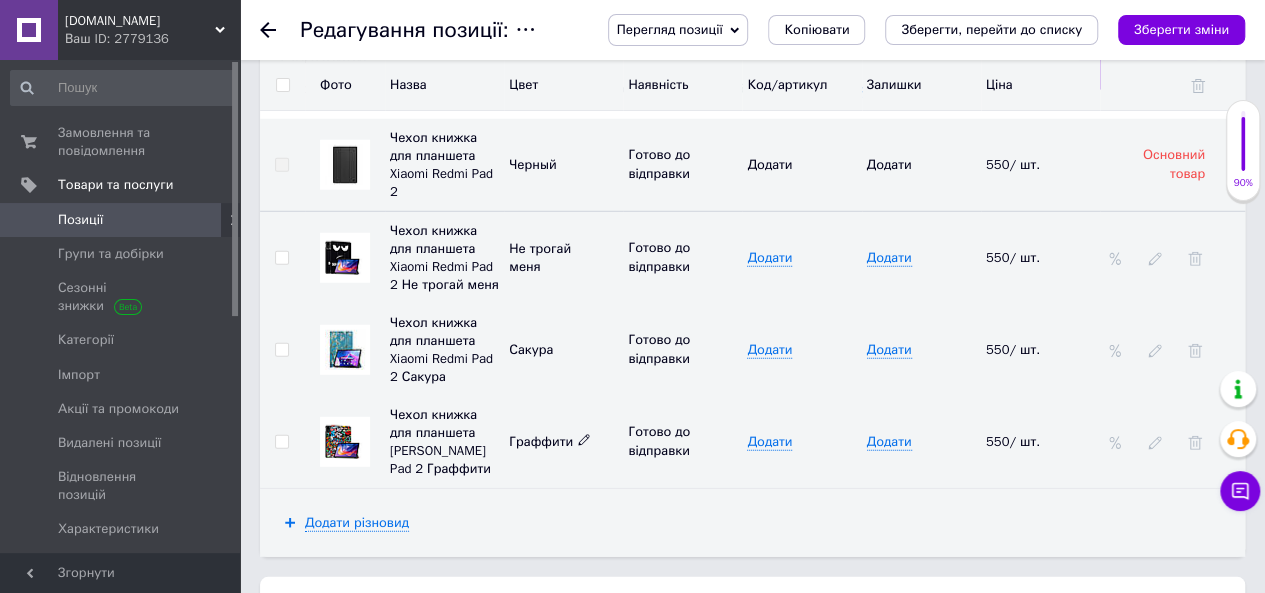 click 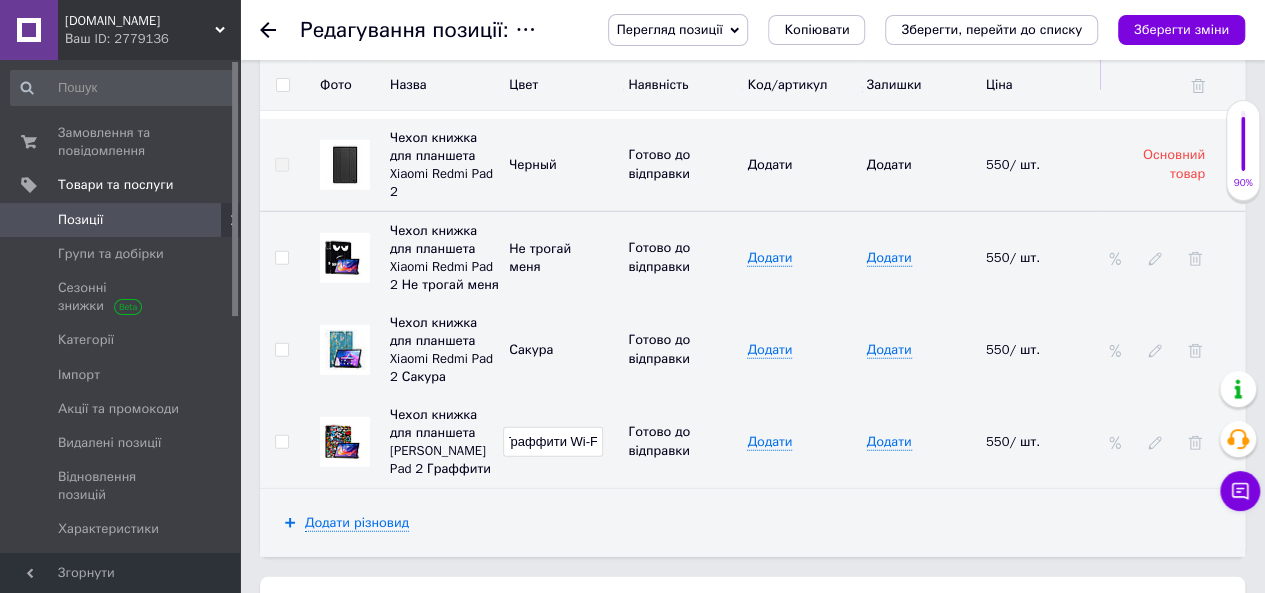 scroll, scrollTop: 0, scrollLeft: 8, axis: horizontal 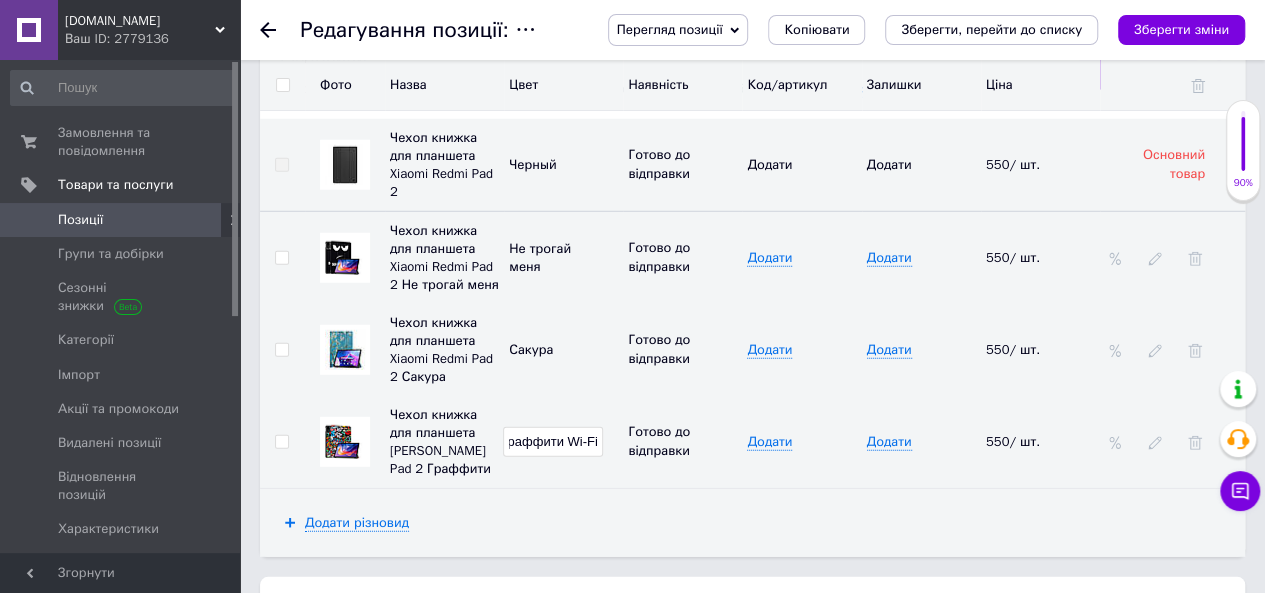 type on "Граффити Wi-Fi" 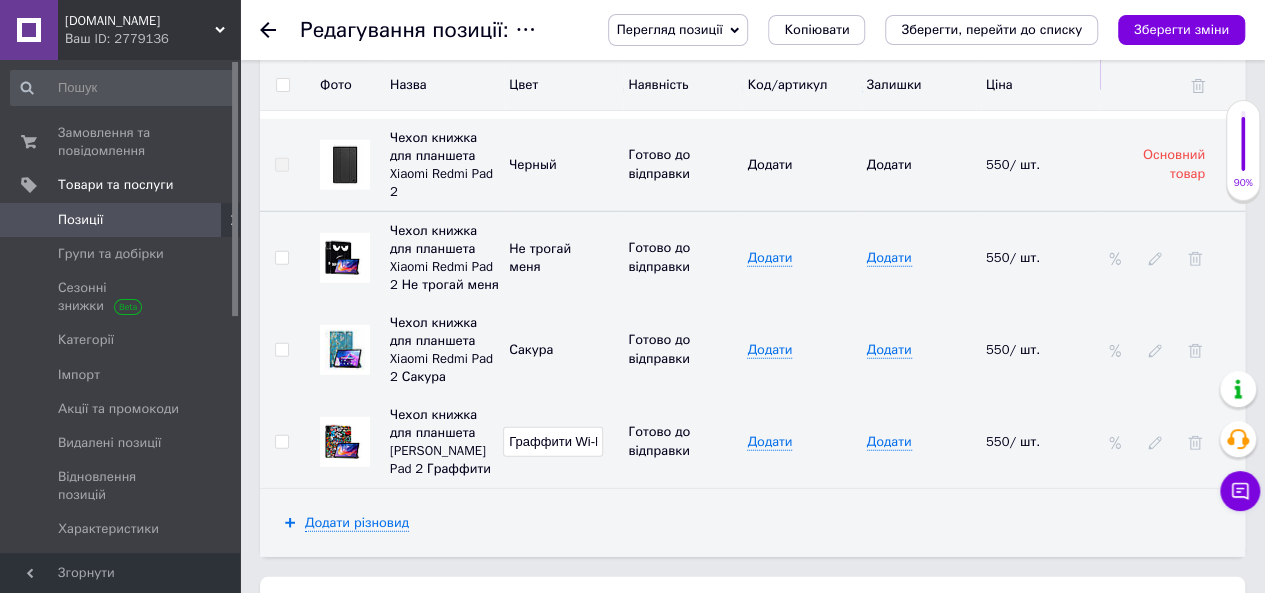 click on "Додати різновид" at bounding box center (752, 523) 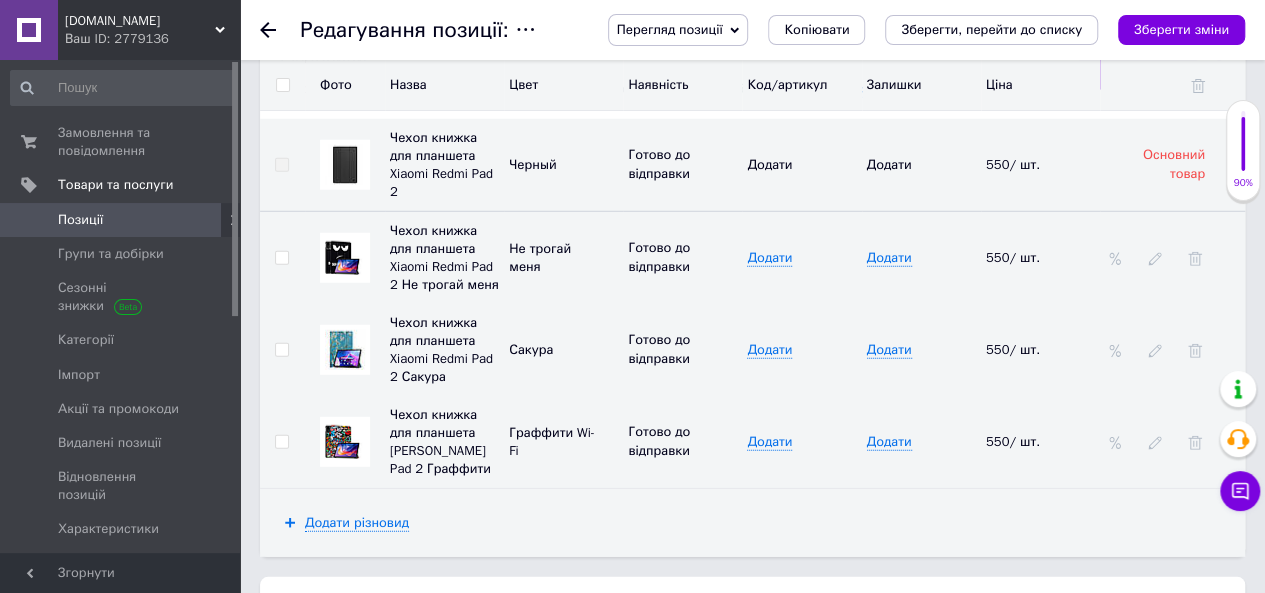 click on "Граффити Wi-Fi" at bounding box center (563, 442) 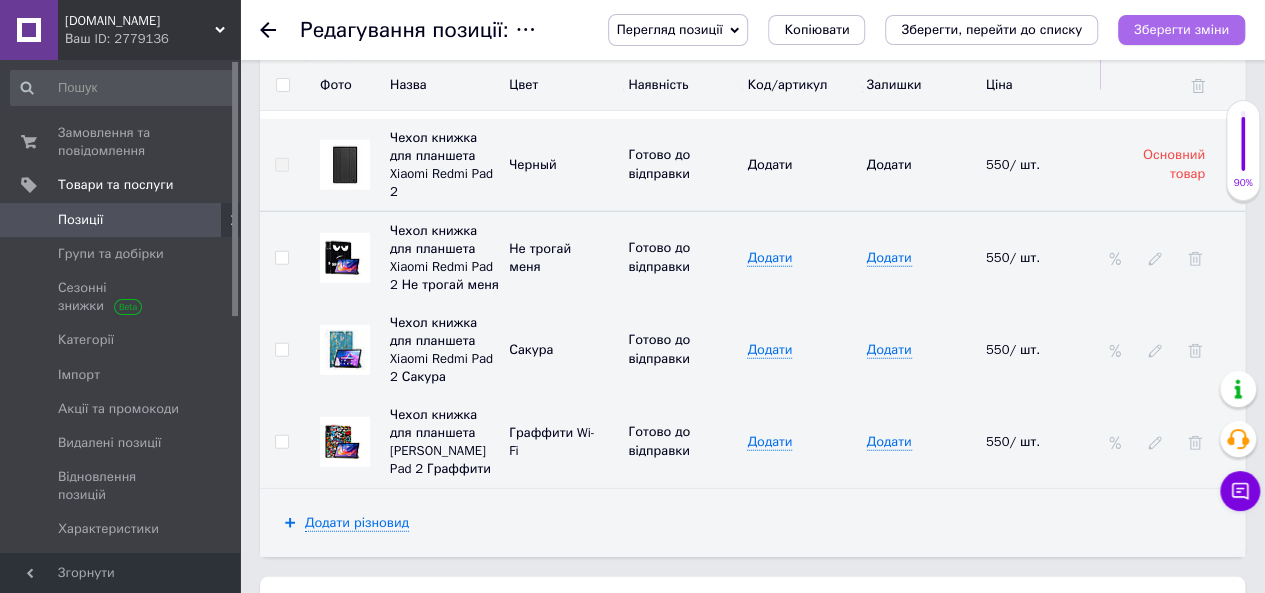 click on "Зберегти зміни" at bounding box center [1181, 29] 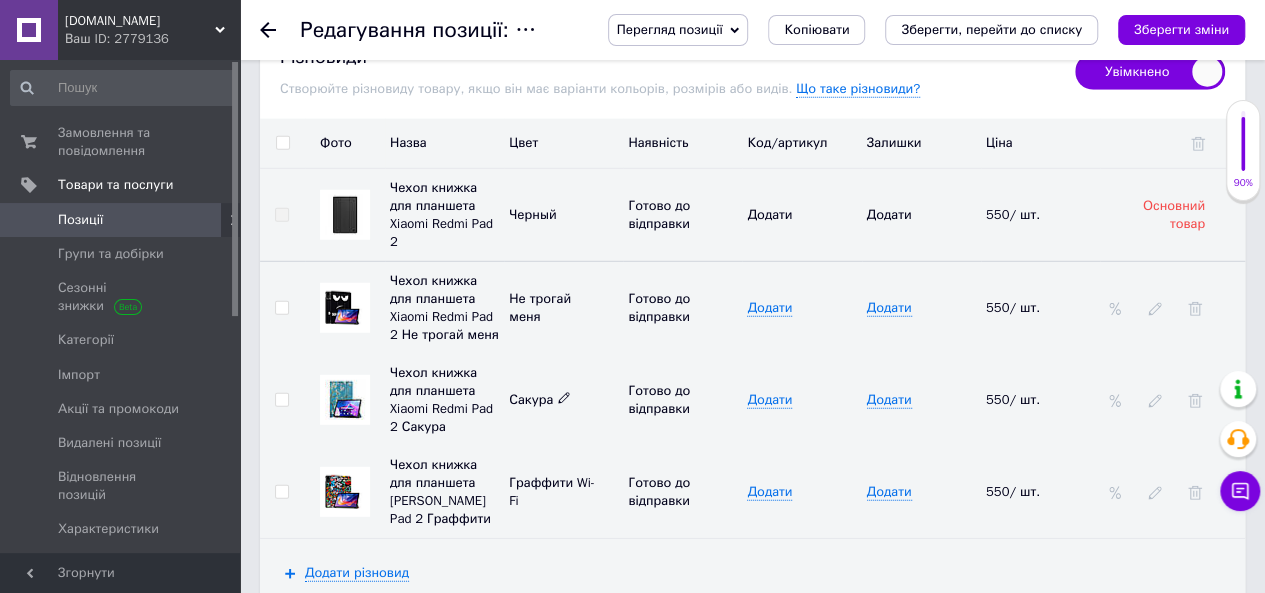 click 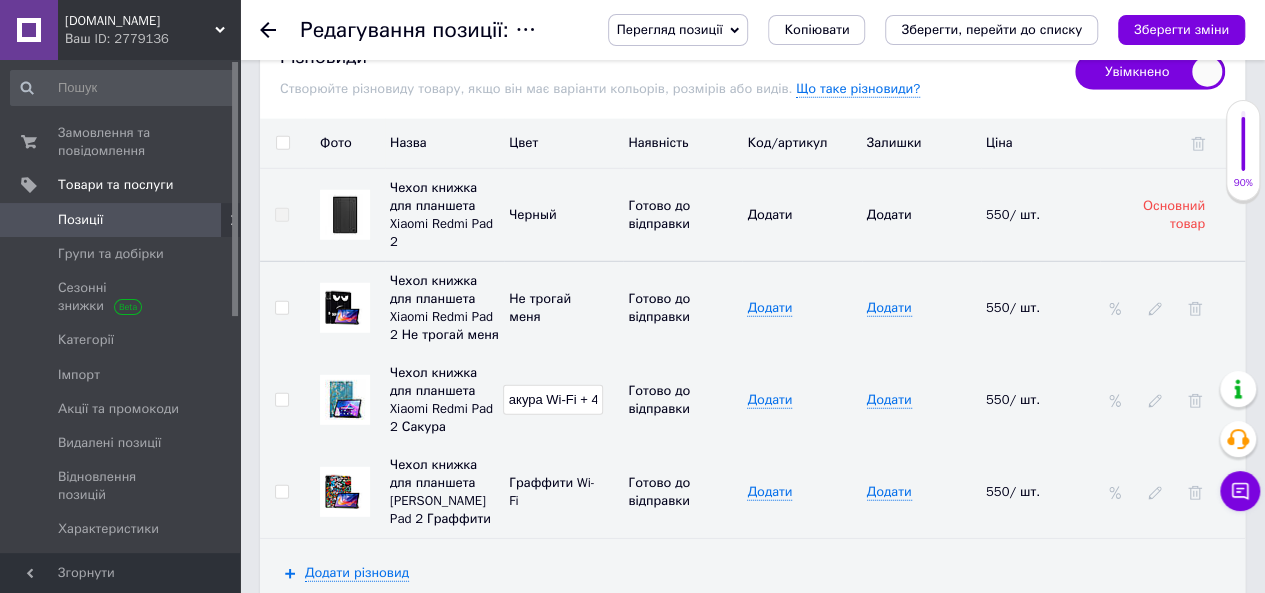 scroll, scrollTop: 0, scrollLeft: 20, axis: horizontal 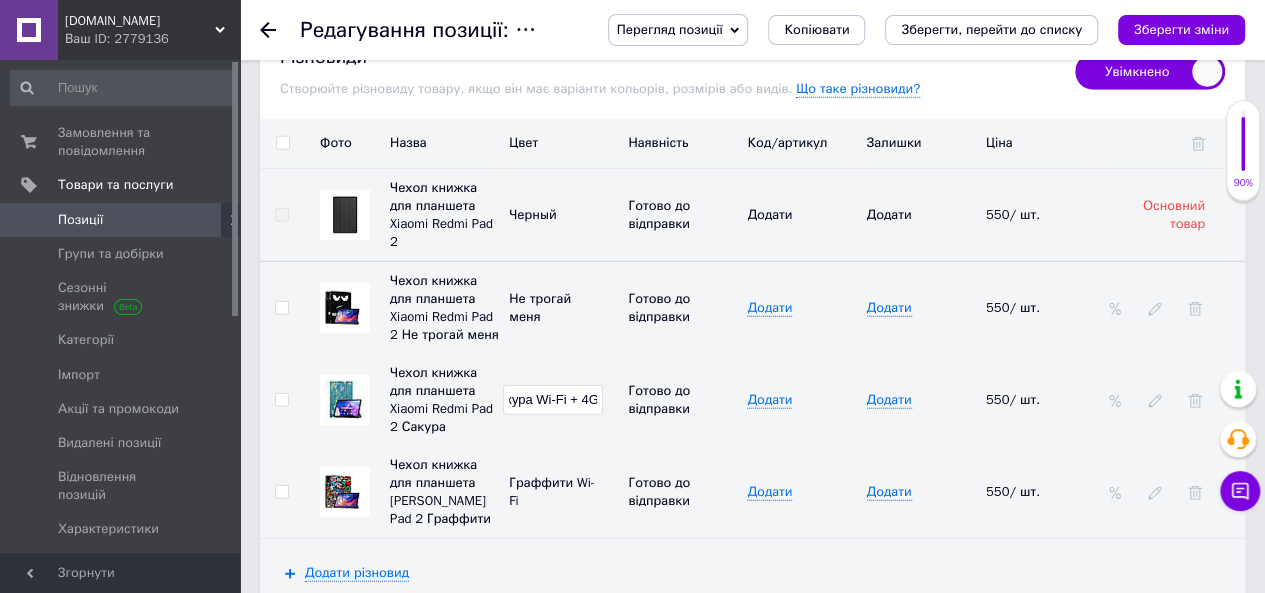 type on "Сакура Wi-Fi + 4G" 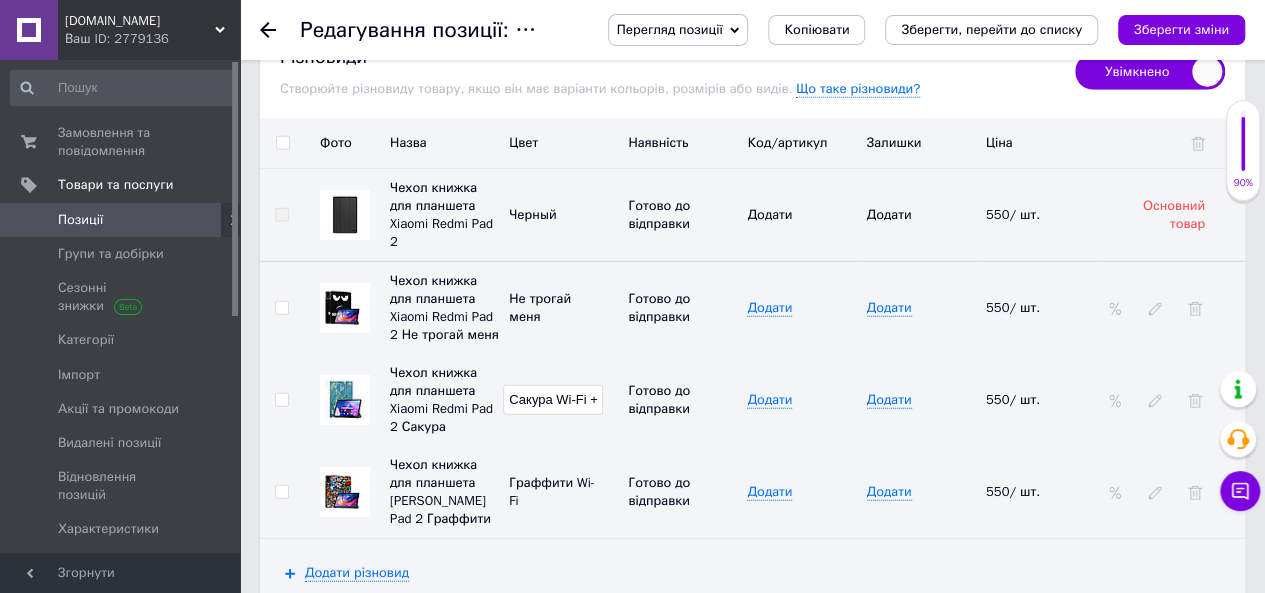 click on "Додати" at bounding box center [801, 400] 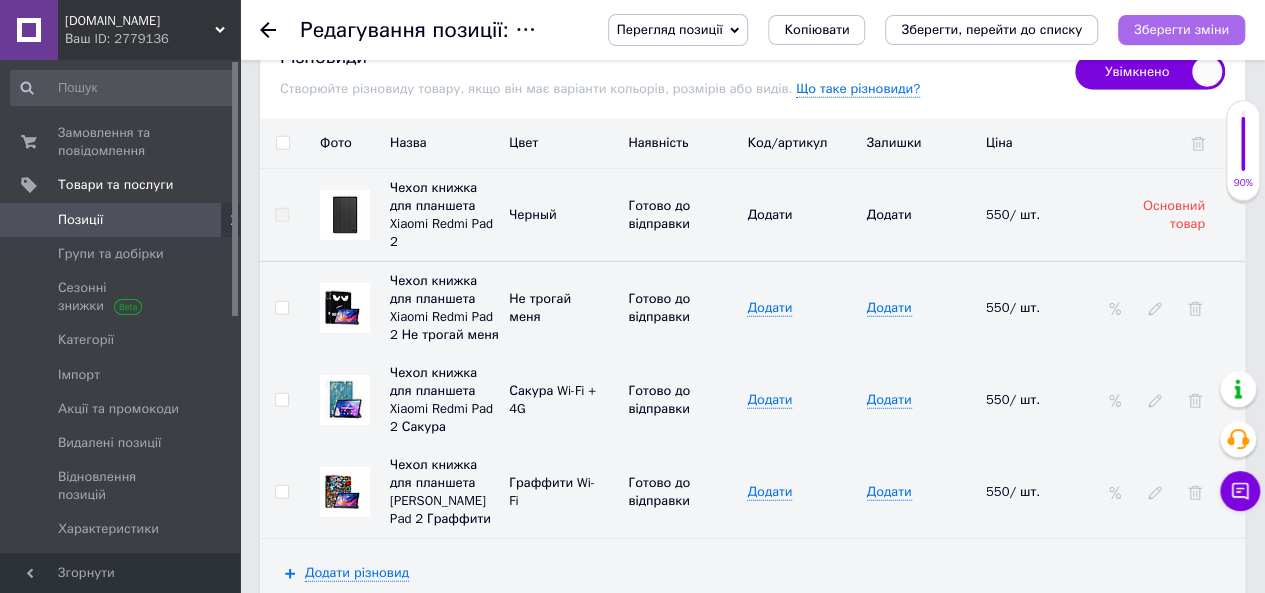 click on "Зберегти зміни" at bounding box center (1181, 29) 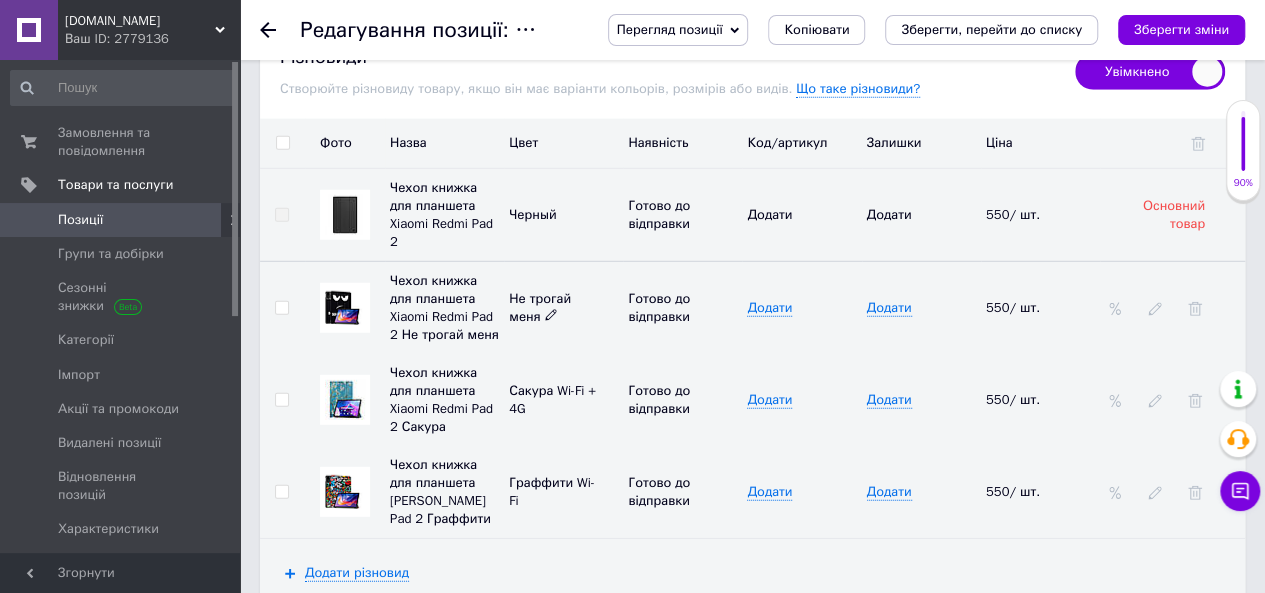 click 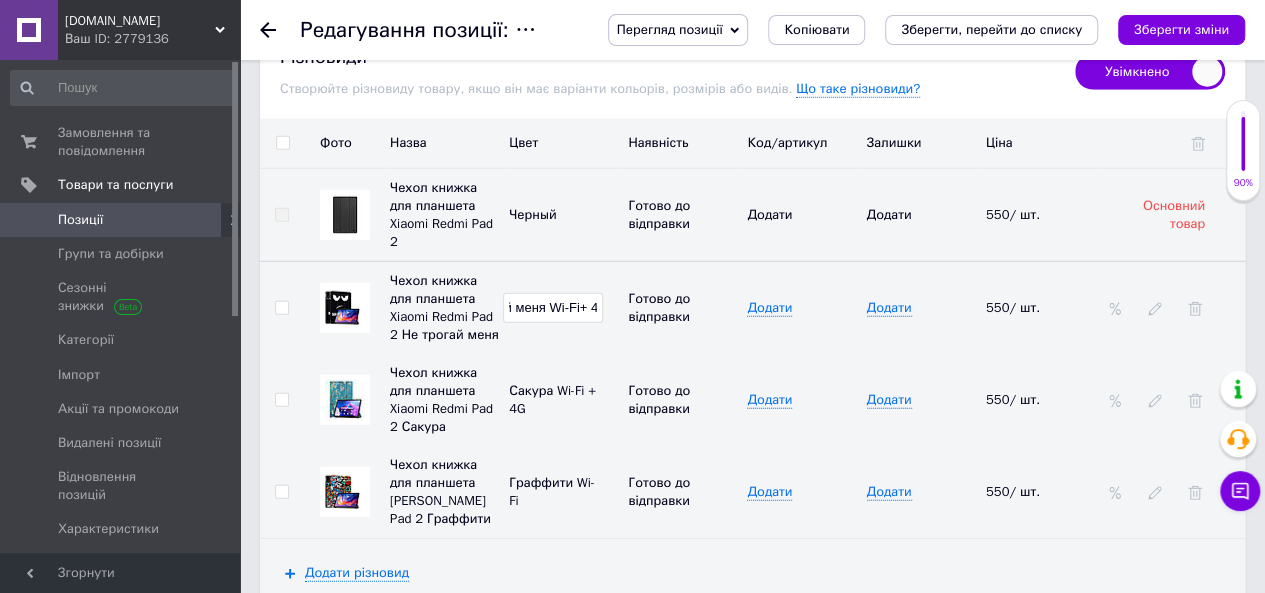 scroll, scrollTop: 0, scrollLeft: 67, axis: horizontal 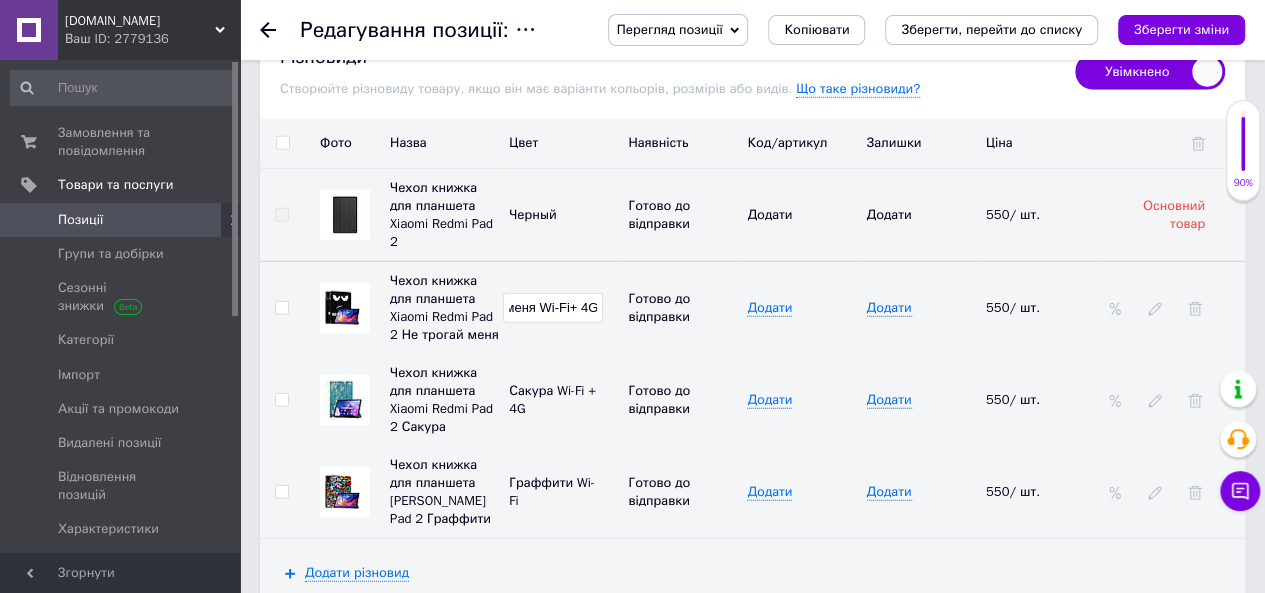 type on "Не трогай меня Wi-Fi+ 4G" 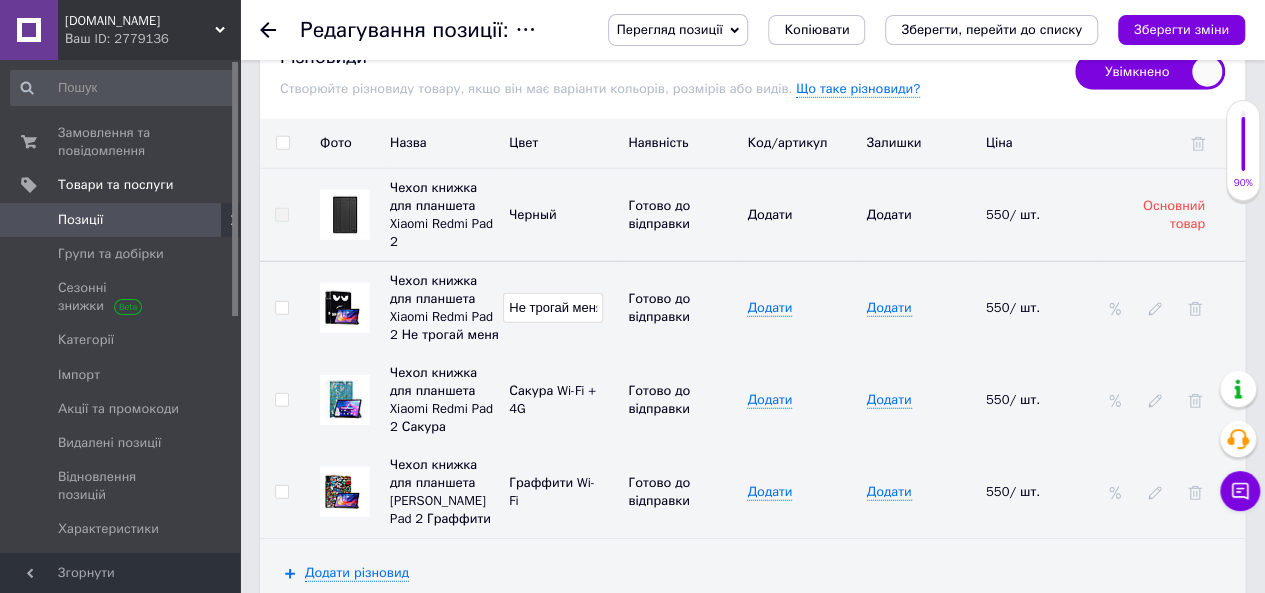 click on "Граффити Wi-Fi" at bounding box center [563, 492] 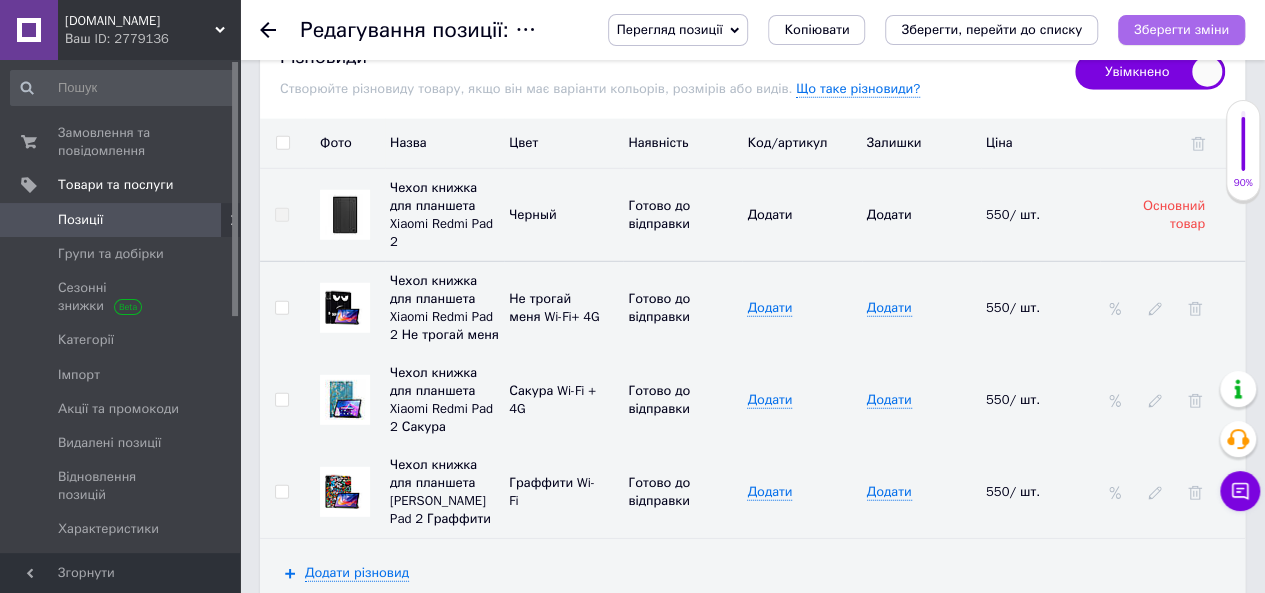 click on "Зберегти зміни" at bounding box center [1181, 29] 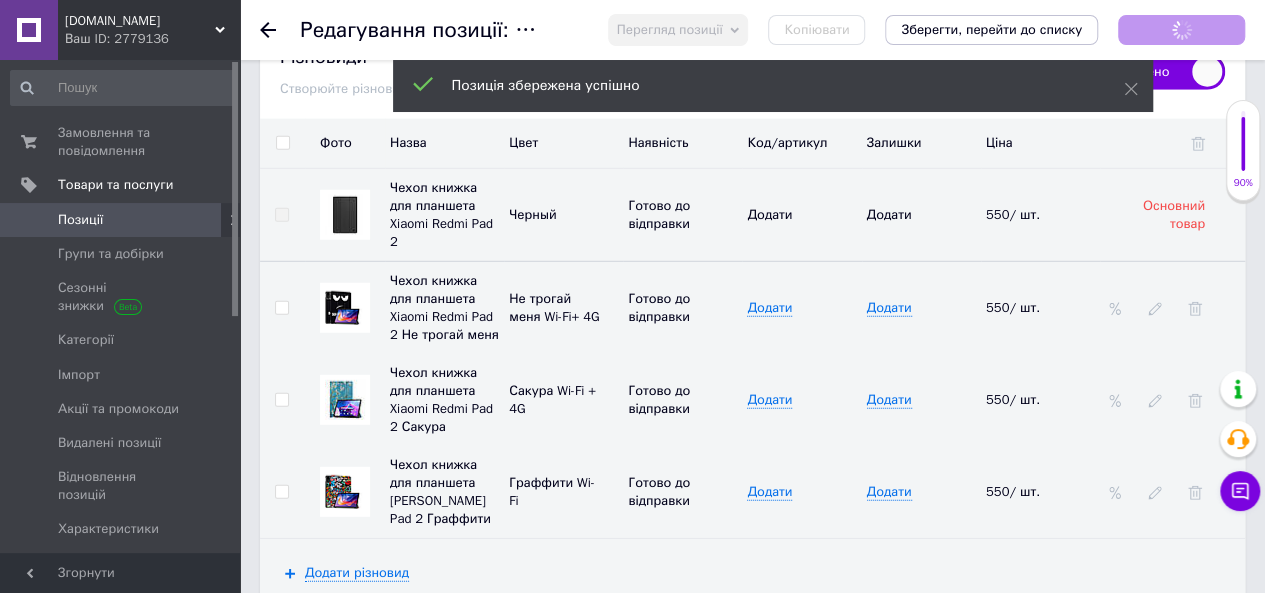click 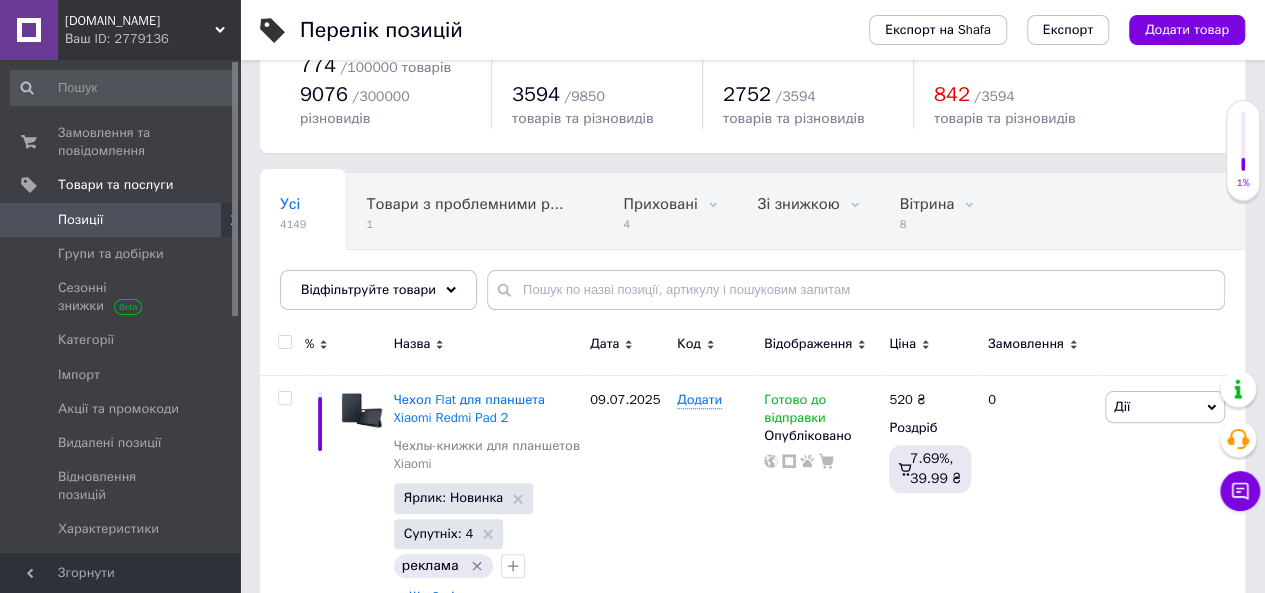 scroll, scrollTop: 200, scrollLeft: 0, axis: vertical 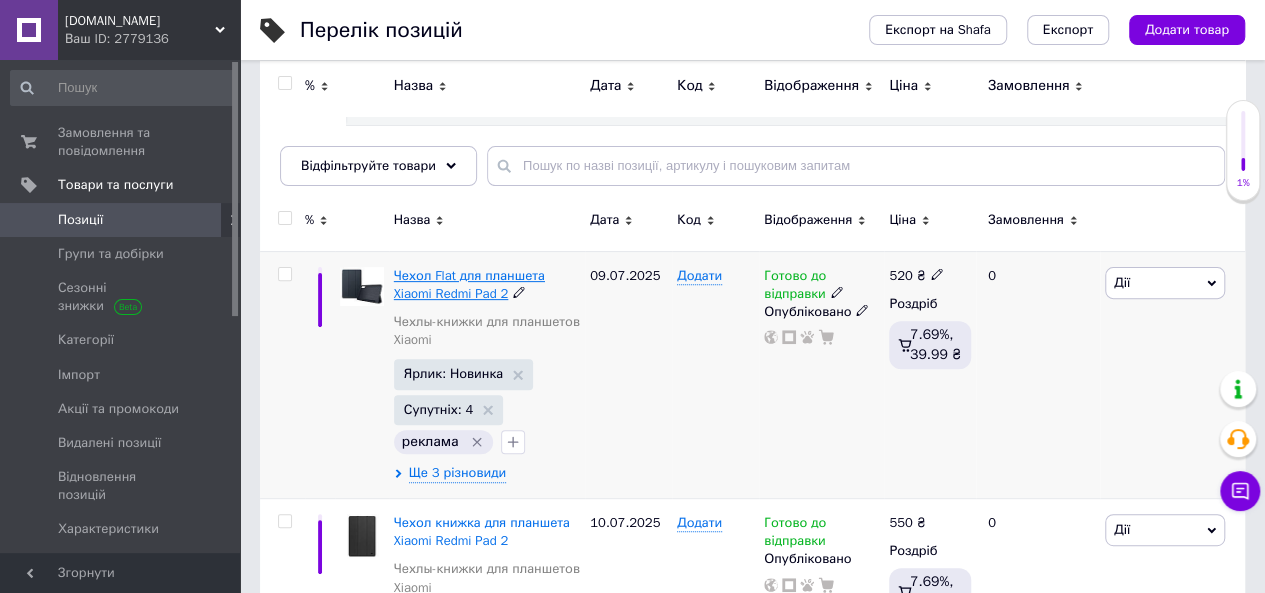 click on "Чехол Flat для планшета Xiaomi Redmi Pad 2" at bounding box center [469, 284] 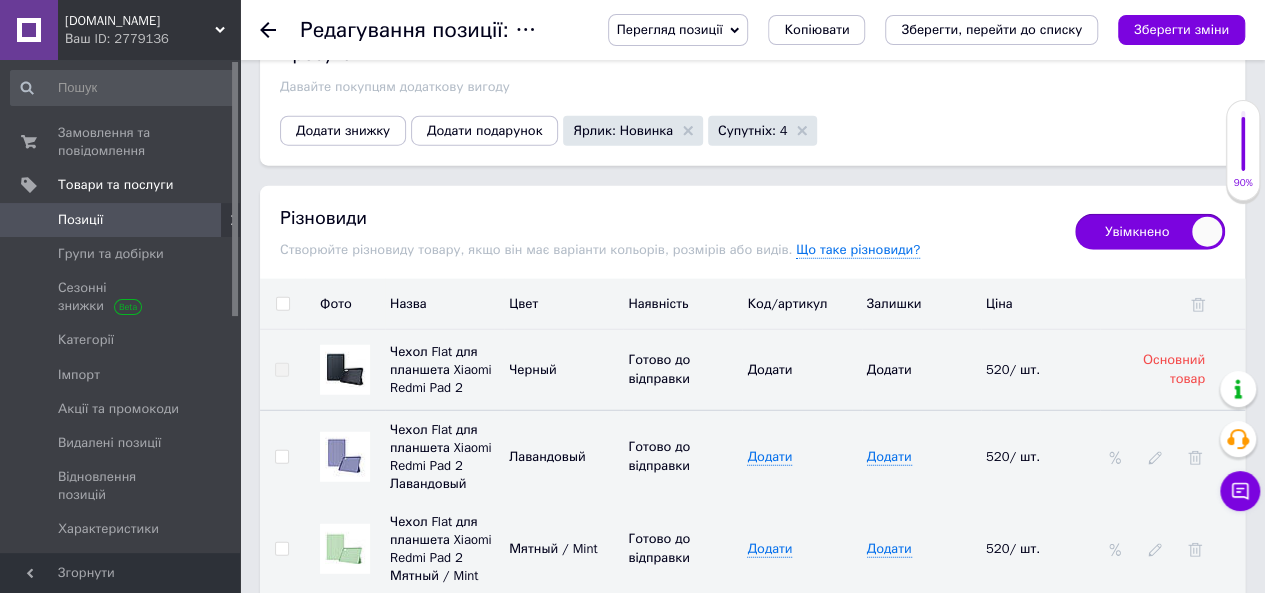 scroll, scrollTop: 2700, scrollLeft: 0, axis: vertical 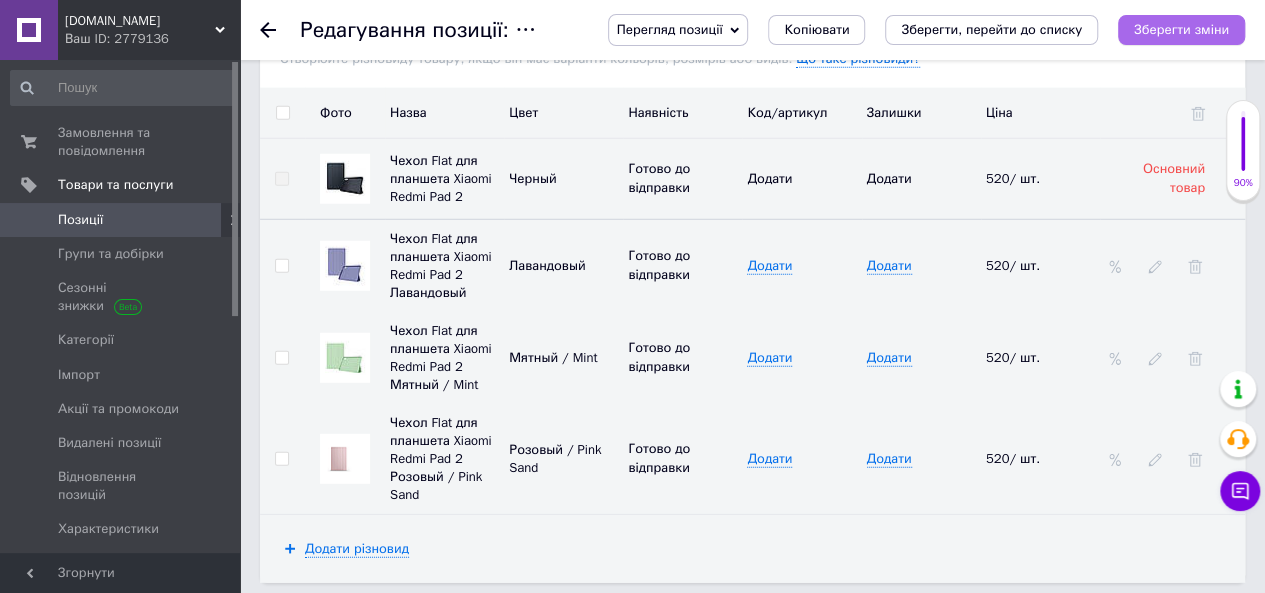 click on "Зберегти зміни" at bounding box center [1181, 29] 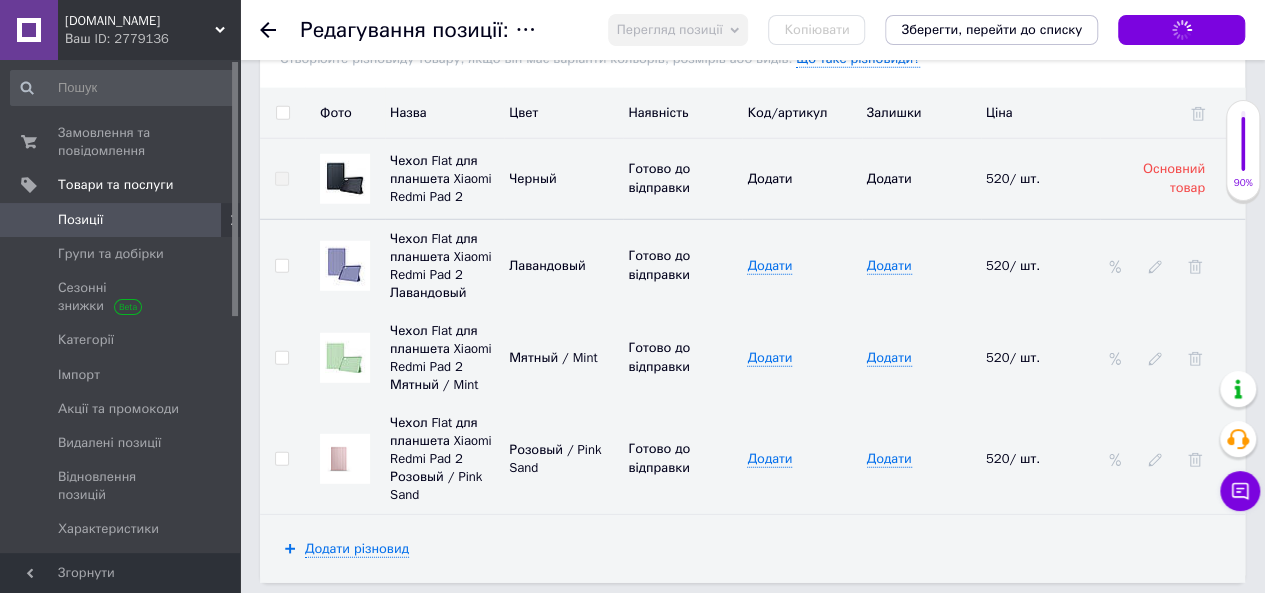 click on "Зберегти зміни" at bounding box center (1181, 30) 